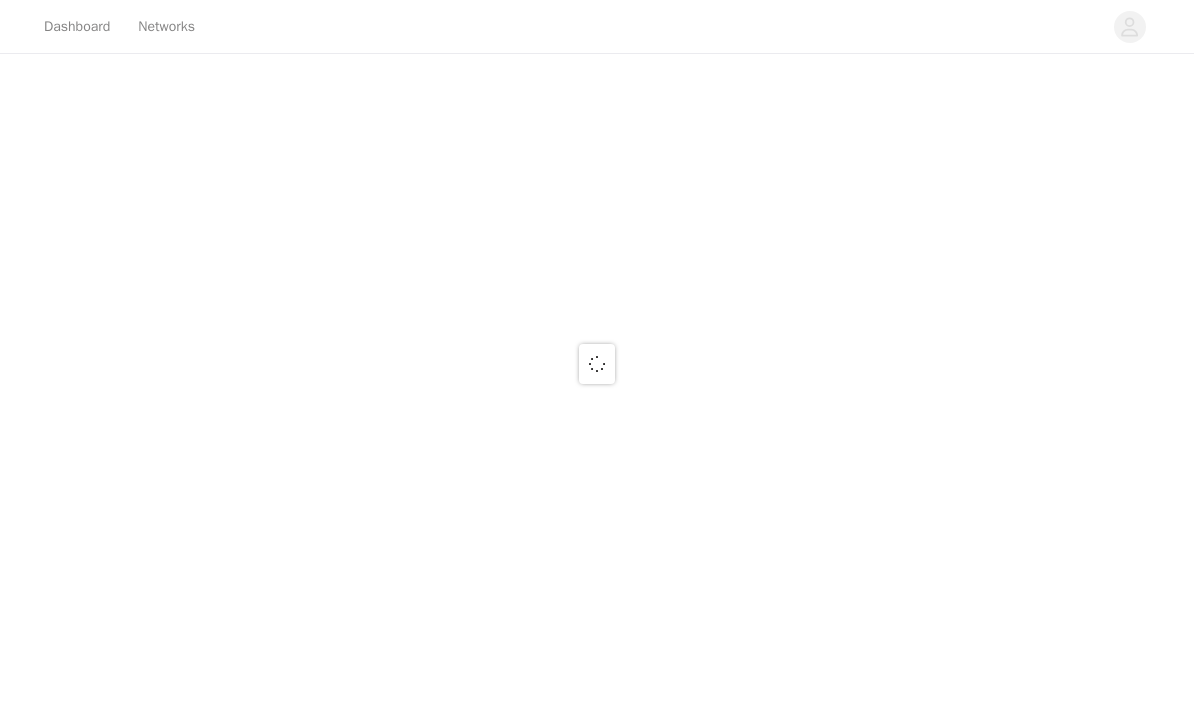 scroll, scrollTop: 0, scrollLeft: 0, axis: both 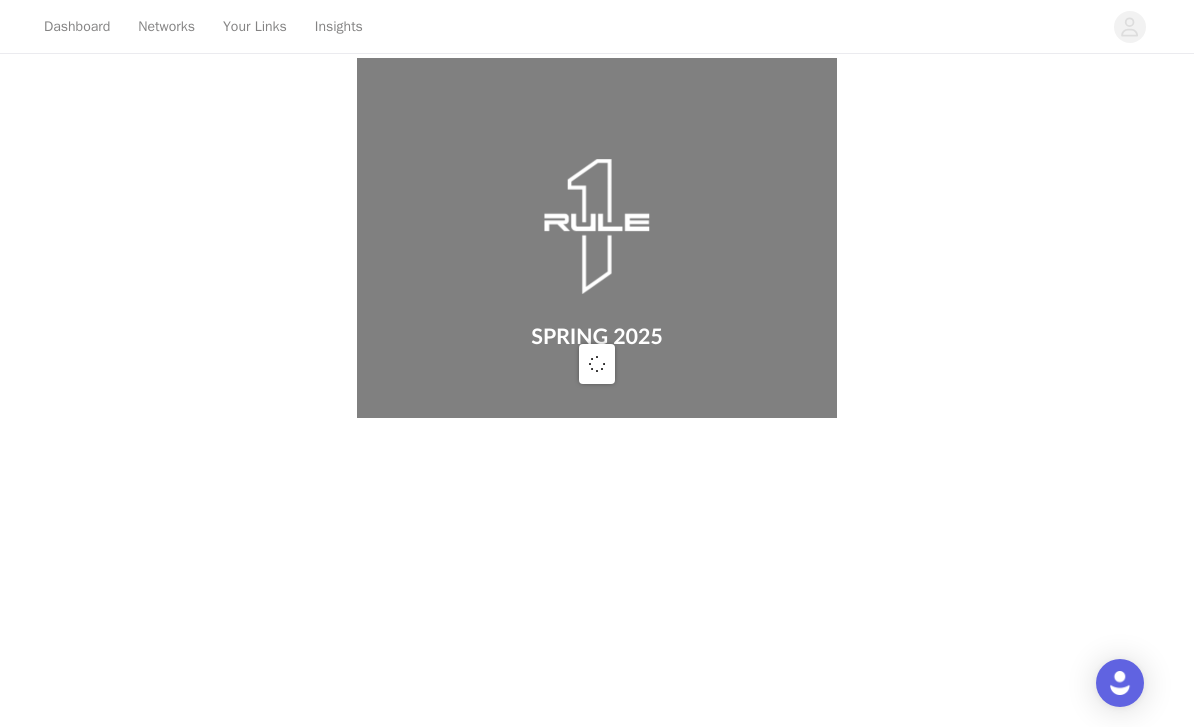 click at bounding box center [597, 363] 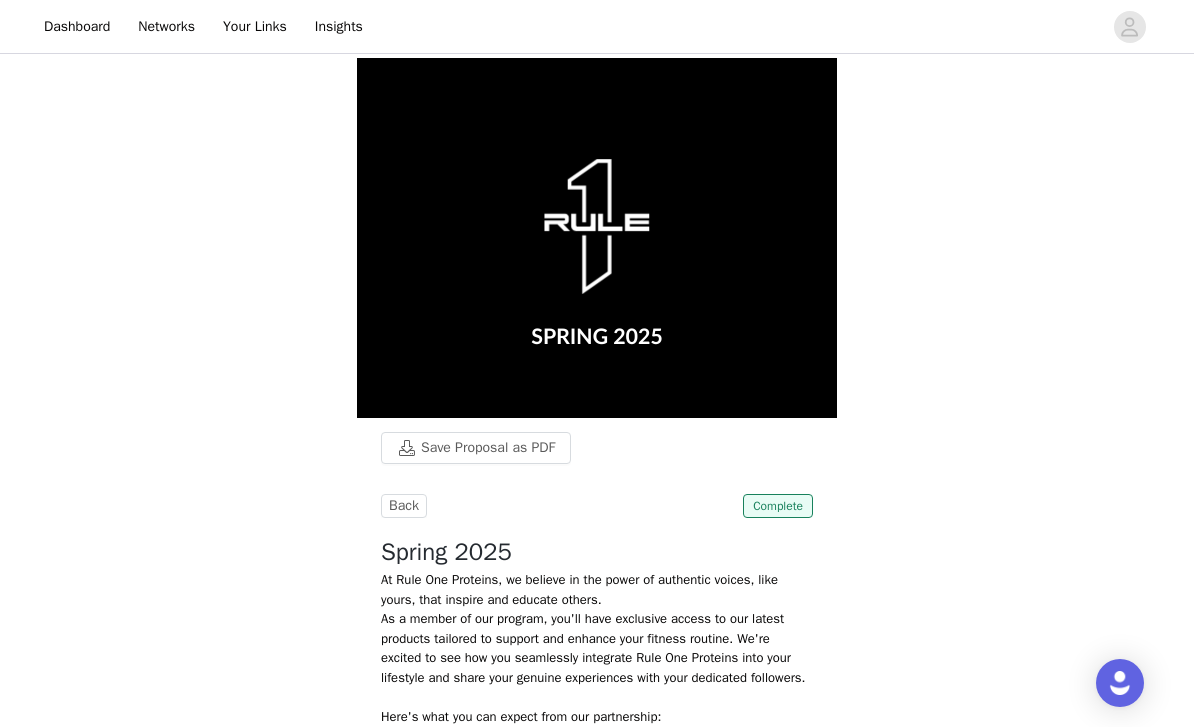 click on "Dashboard Networks Your Links Insights" at bounding box center (597, 26) 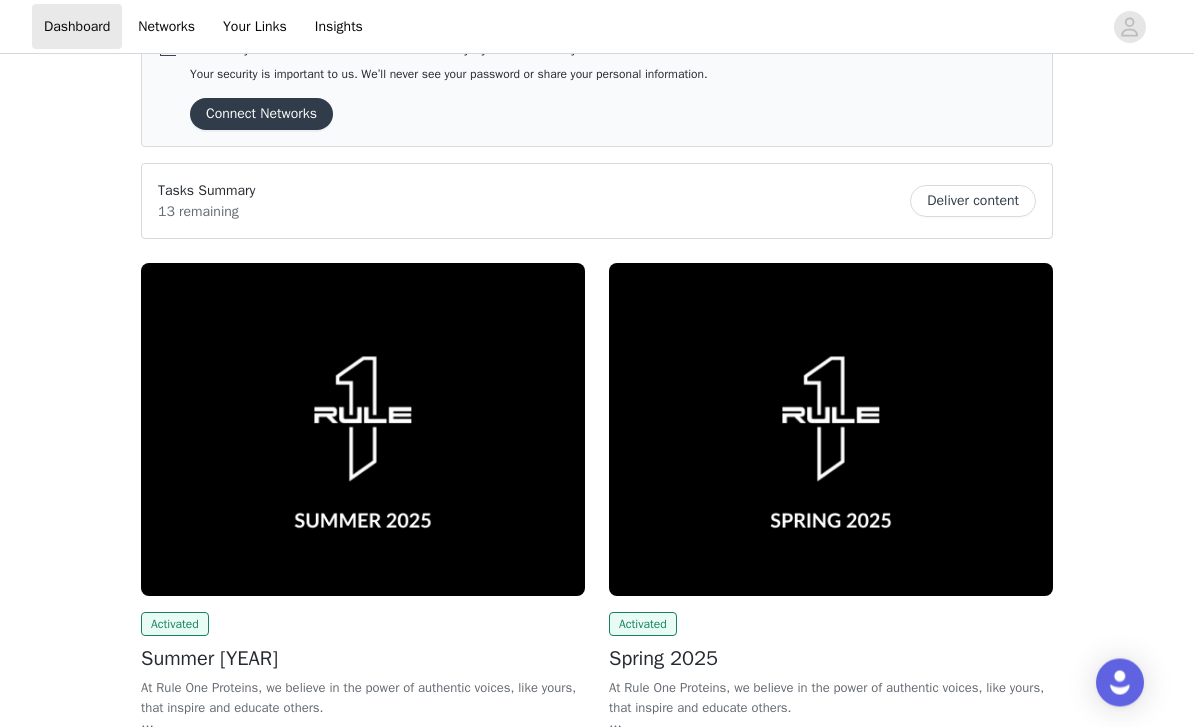 scroll, scrollTop: 0, scrollLeft: 0, axis: both 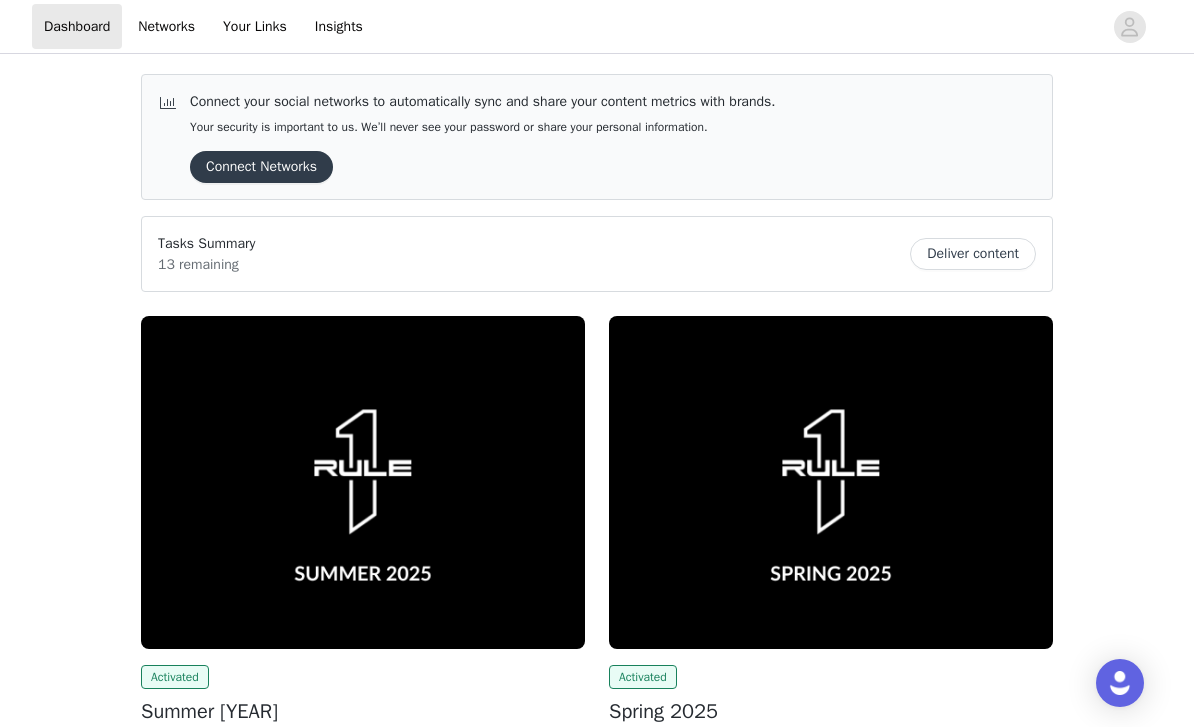 click at bounding box center [363, 482] 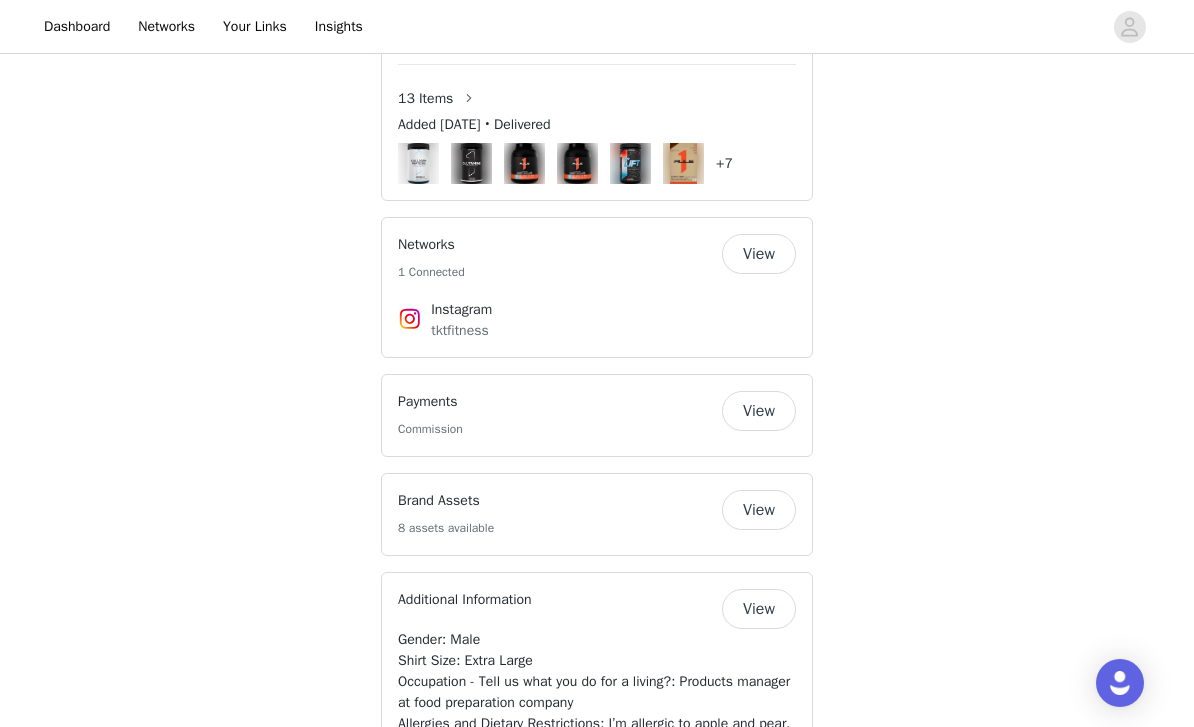 scroll, scrollTop: 2100, scrollLeft: 0, axis: vertical 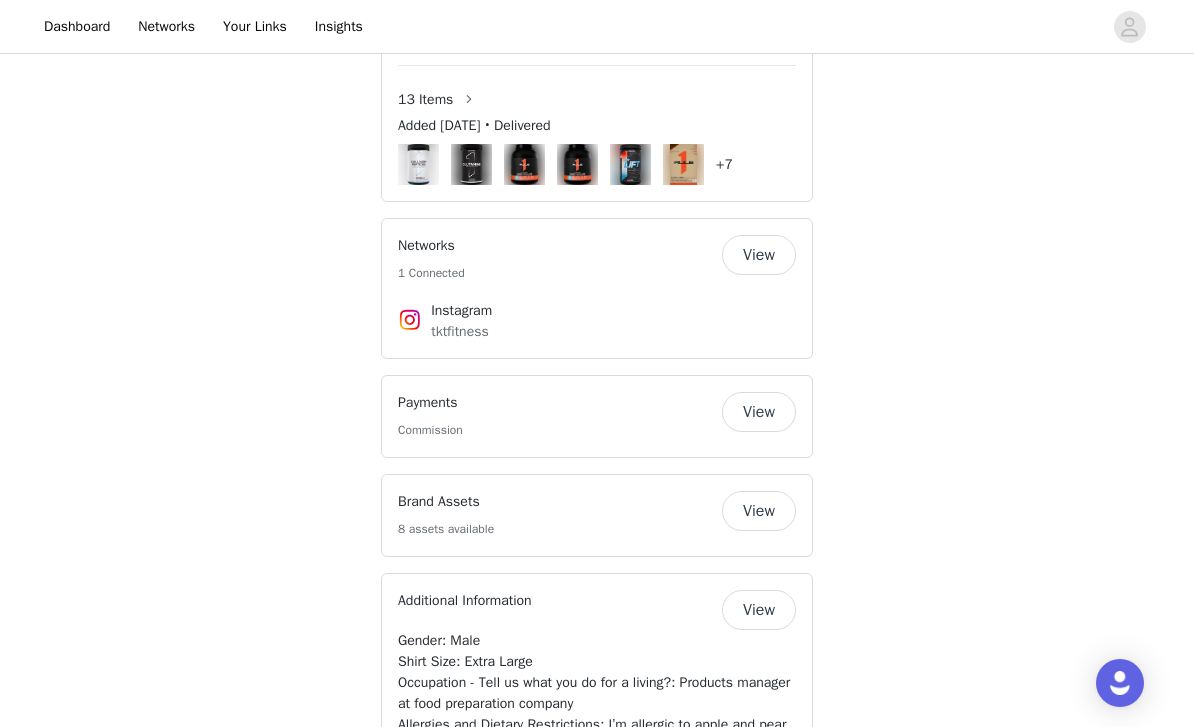 click at bounding box center (469, 99) 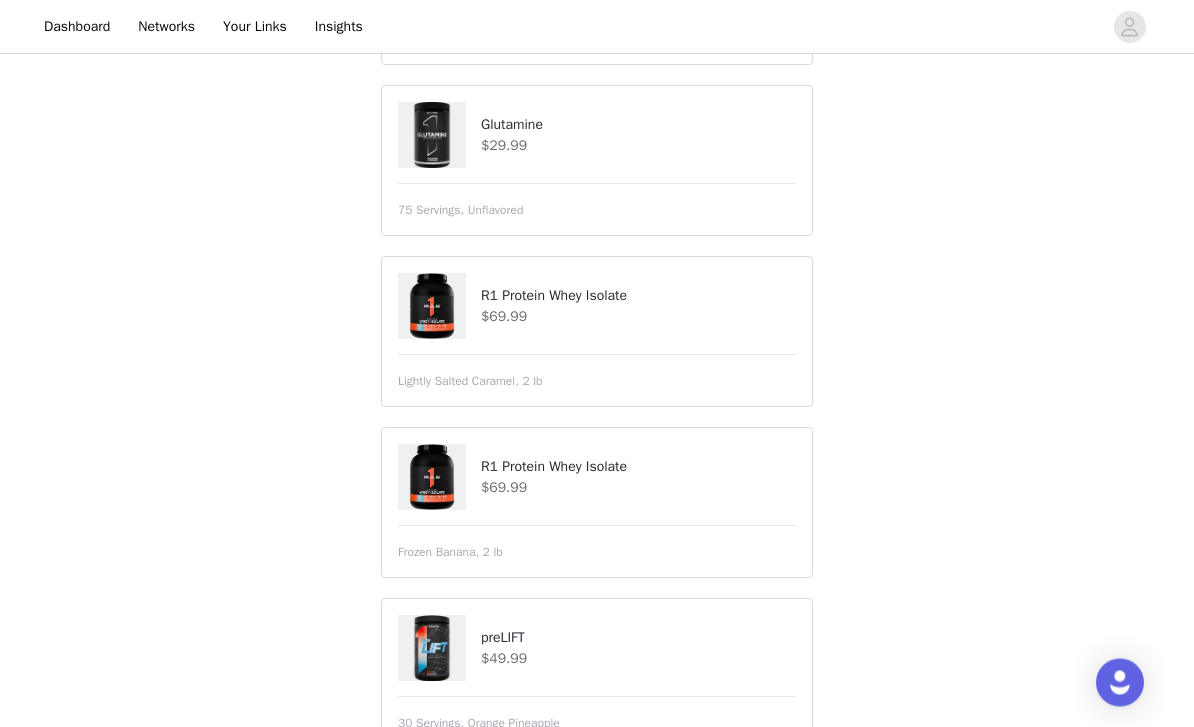 scroll, scrollTop: 339, scrollLeft: 0, axis: vertical 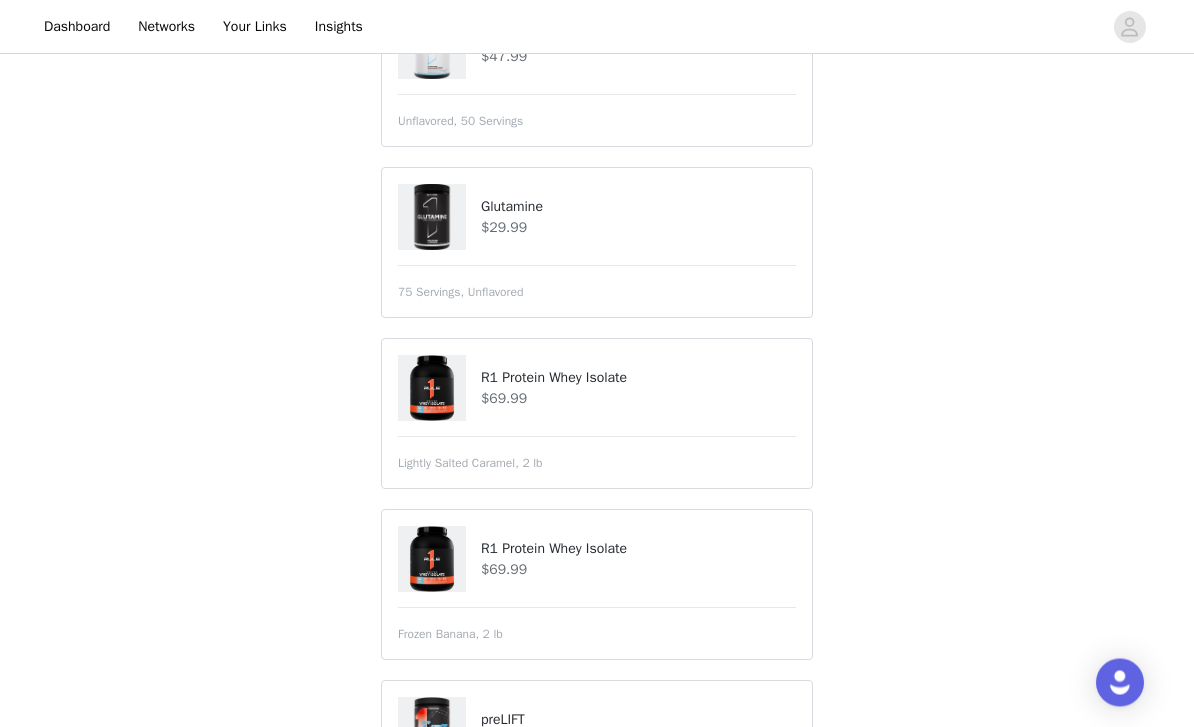 click on "Dashboard" at bounding box center [77, 26] 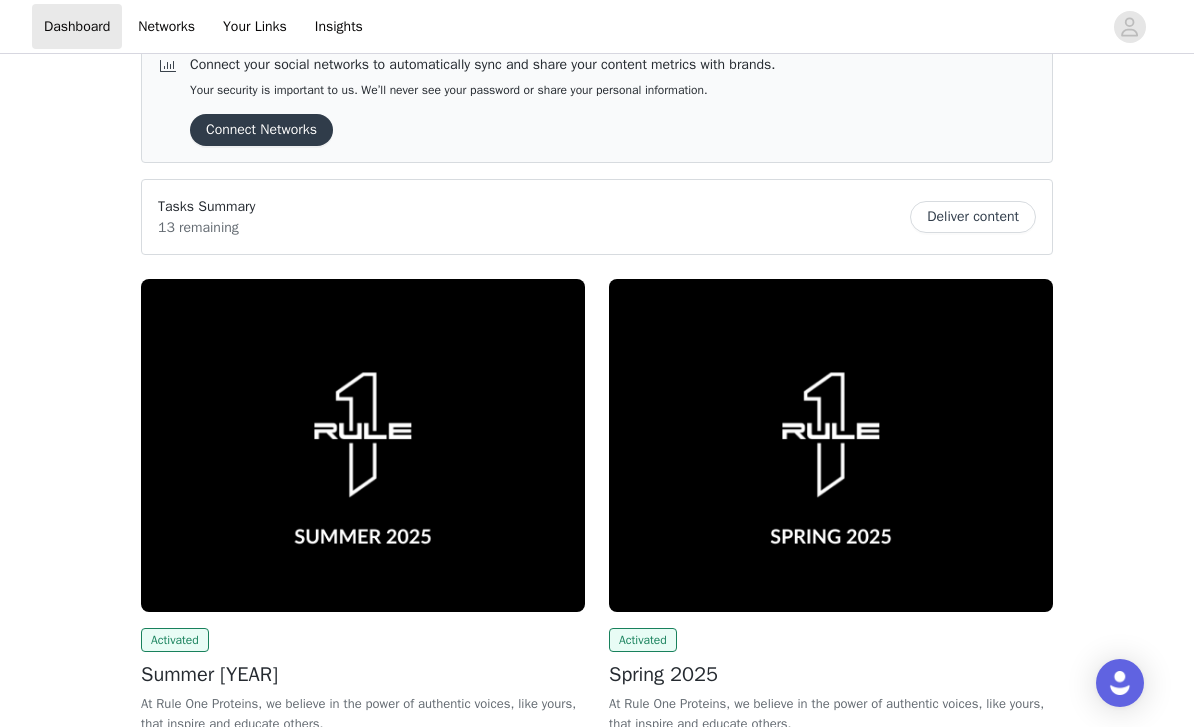 scroll, scrollTop: 0, scrollLeft: 0, axis: both 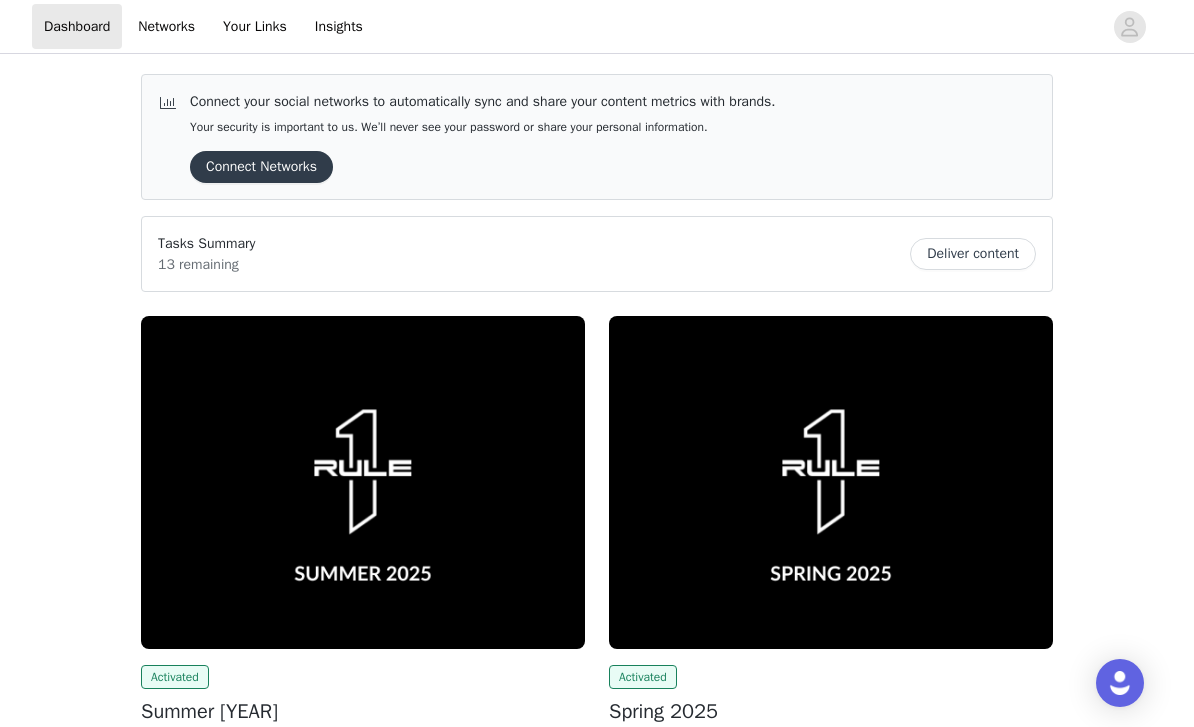 click on "Networks" at bounding box center [166, 26] 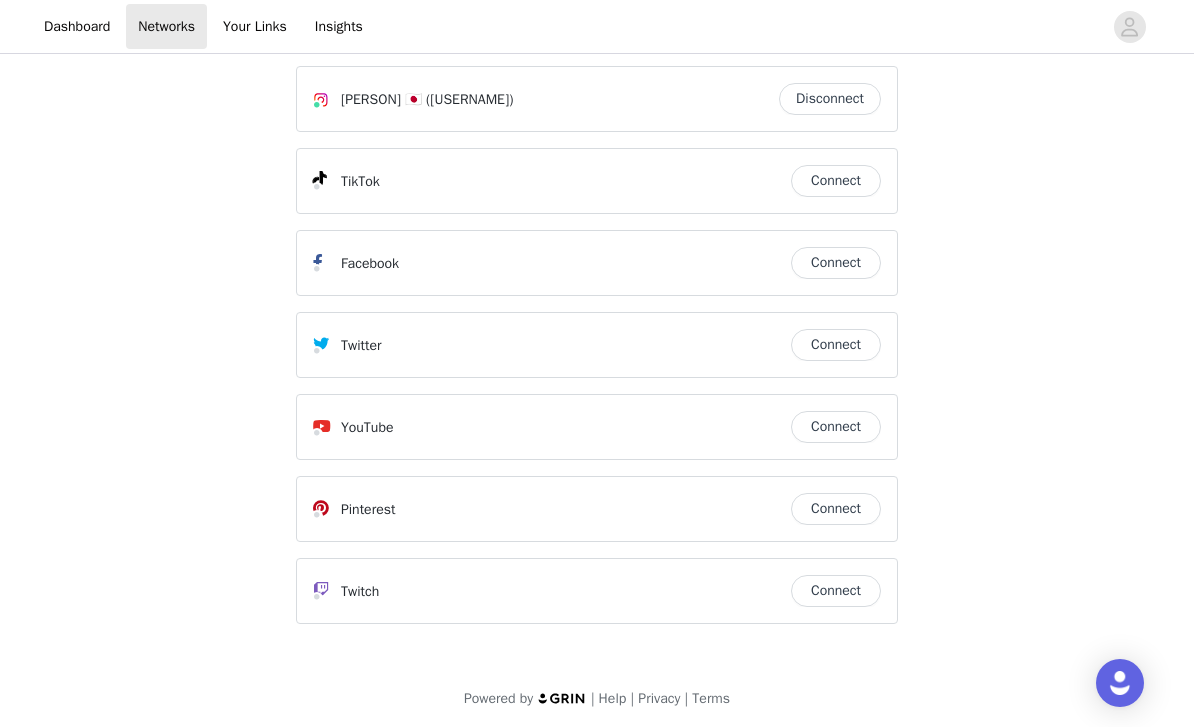 scroll, scrollTop: 0, scrollLeft: 0, axis: both 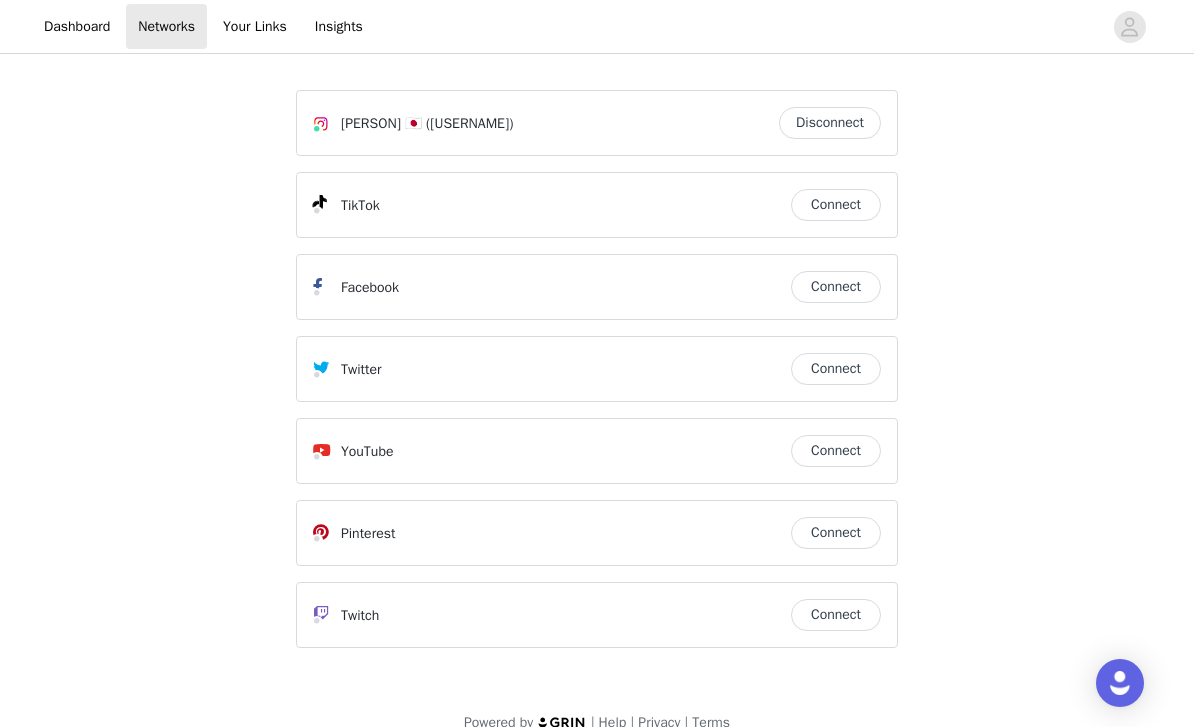 click on "Your Links" at bounding box center [255, 26] 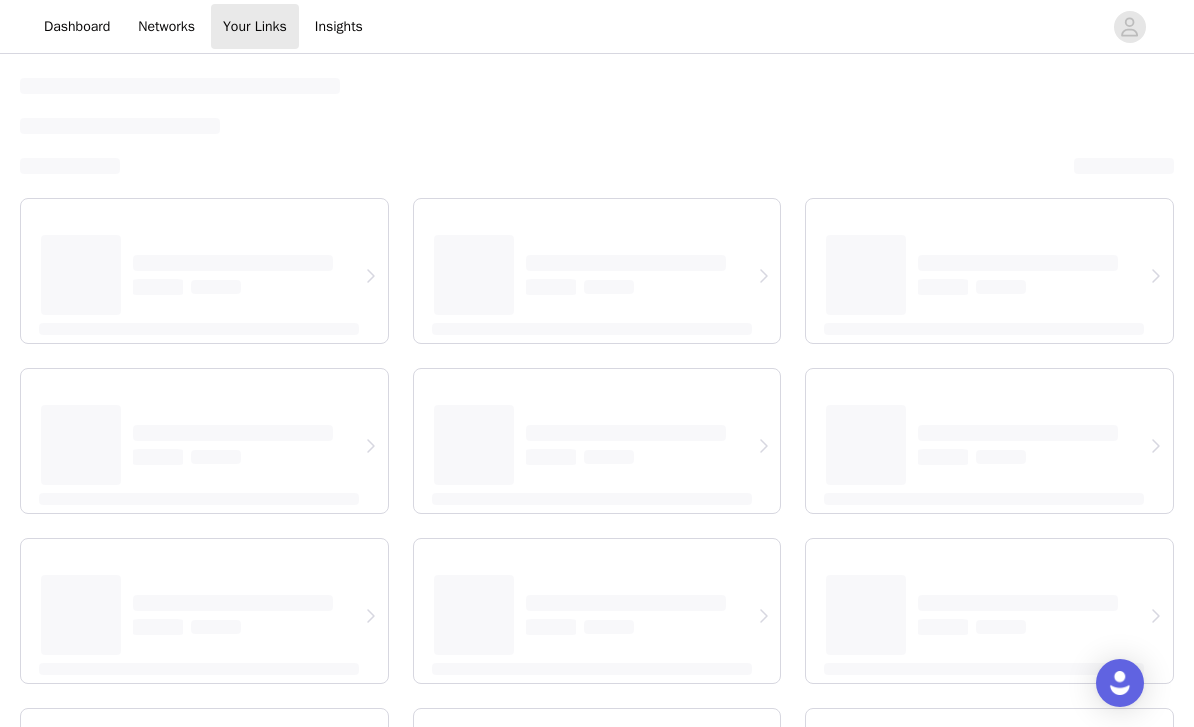 select on "12" 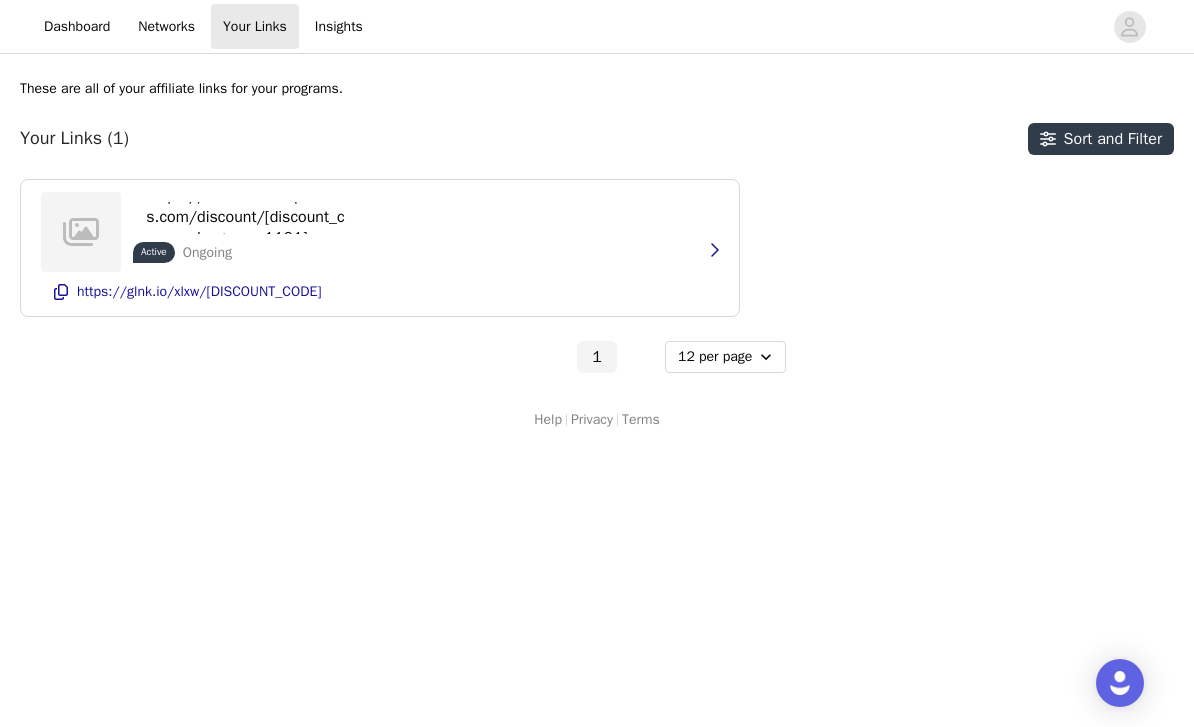 click on "Insights" at bounding box center [339, 26] 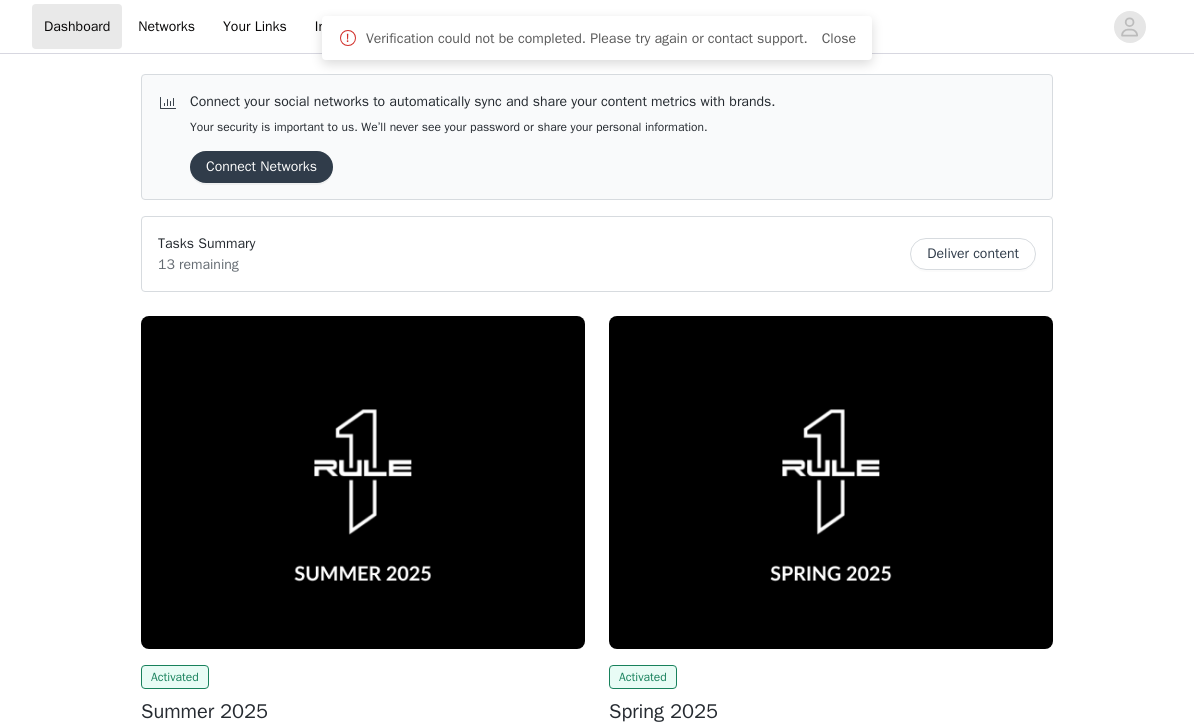 scroll, scrollTop: 0, scrollLeft: 0, axis: both 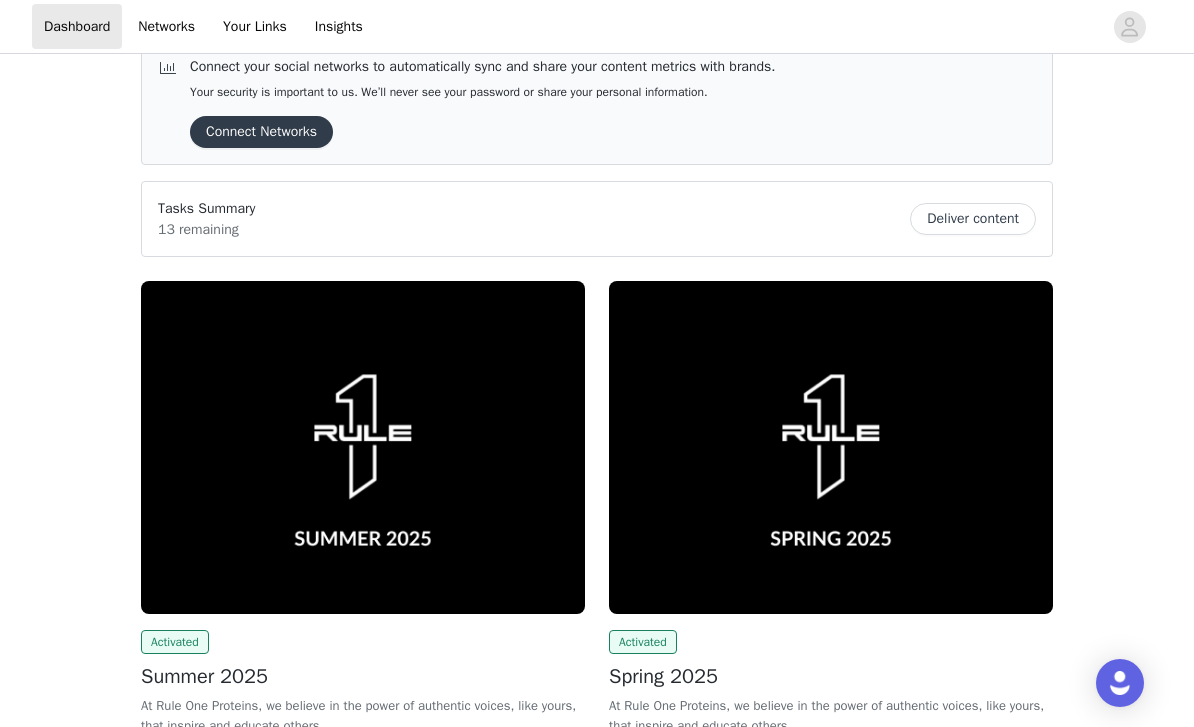 click at bounding box center [1130, 27] 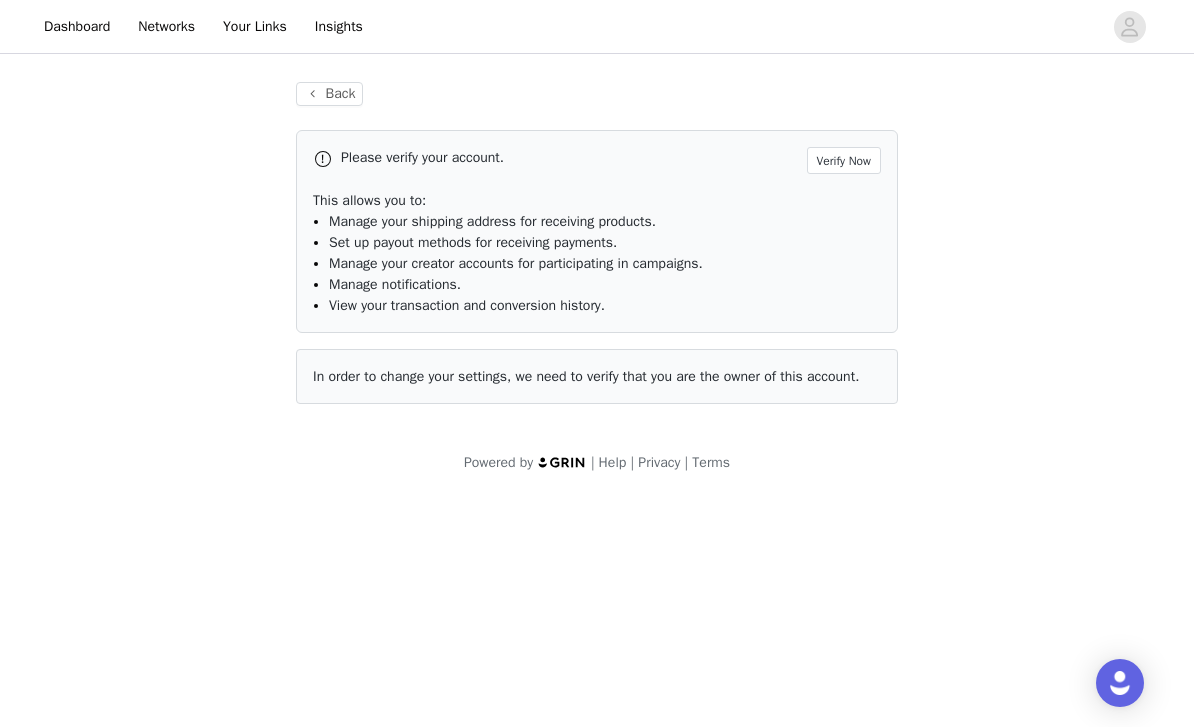 scroll, scrollTop: 0, scrollLeft: 0, axis: both 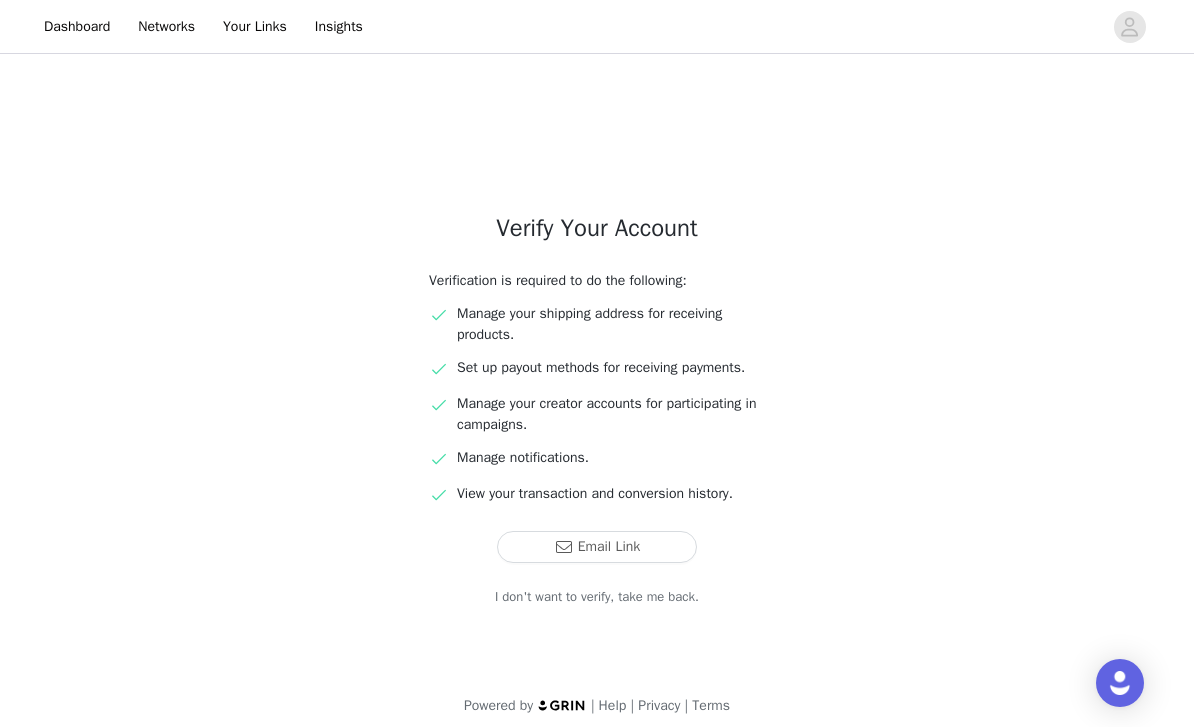 click on "Email Link" at bounding box center [597, 547] 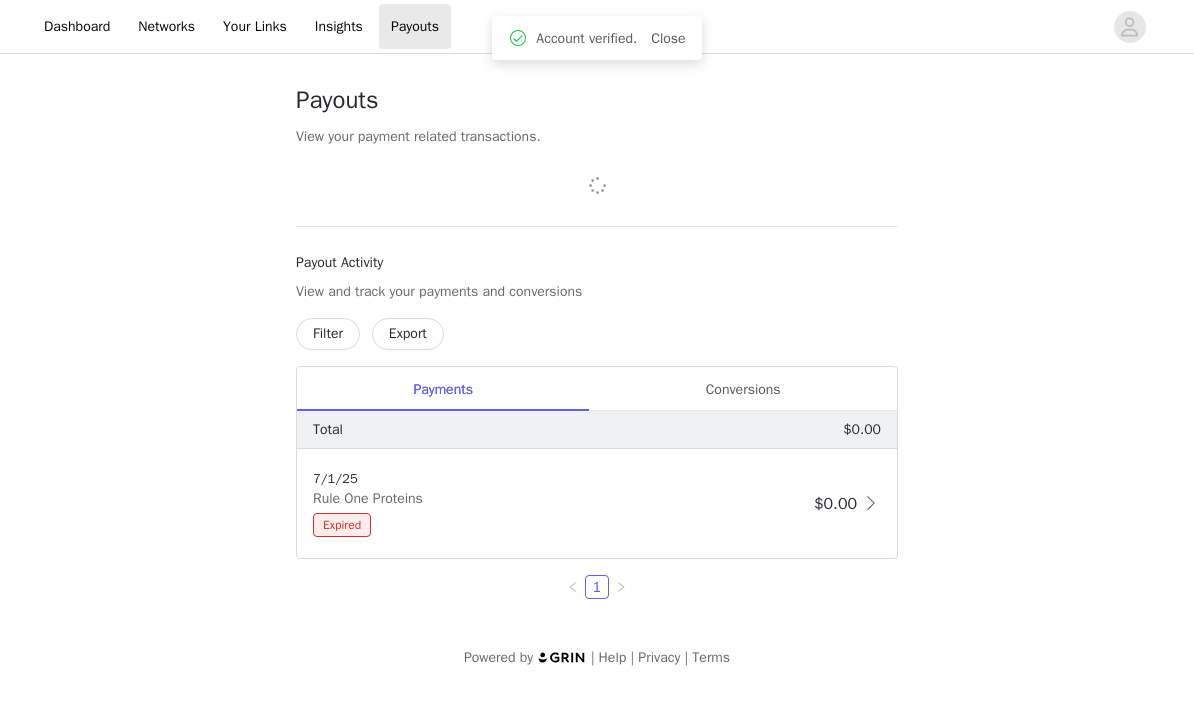 scroll, scrollTop: 0, scrollLeft: 0, axis: both 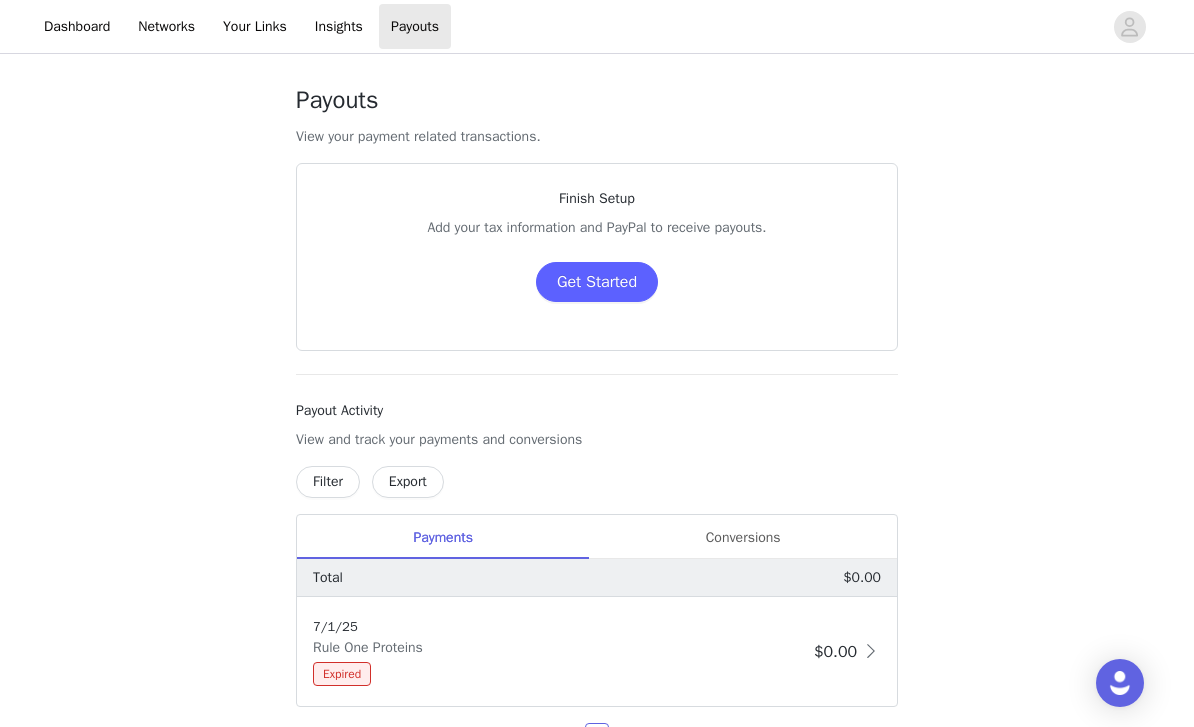 click on "Get Started" at bounding box center [597, 282] 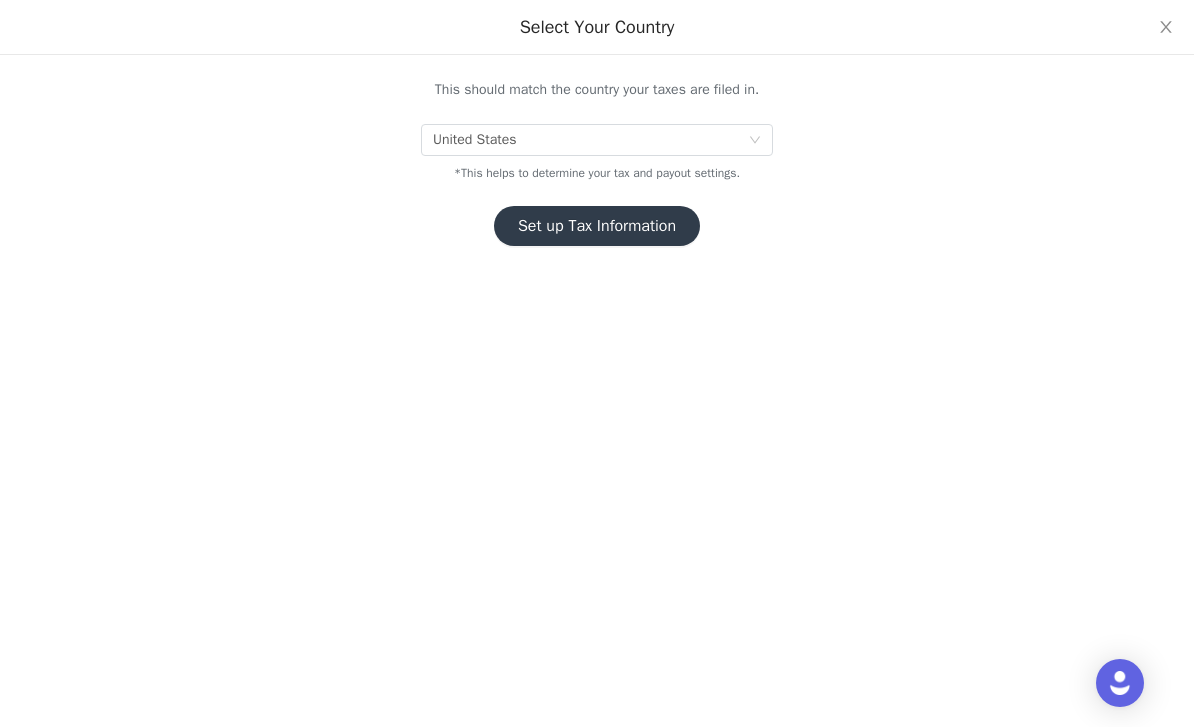 click on "Select Your Country
This should match the country your taxes are filed in.
United States
*This helps to determine your tax and payout settings.
Set up Tax Information" at bounding box center (597, 363) 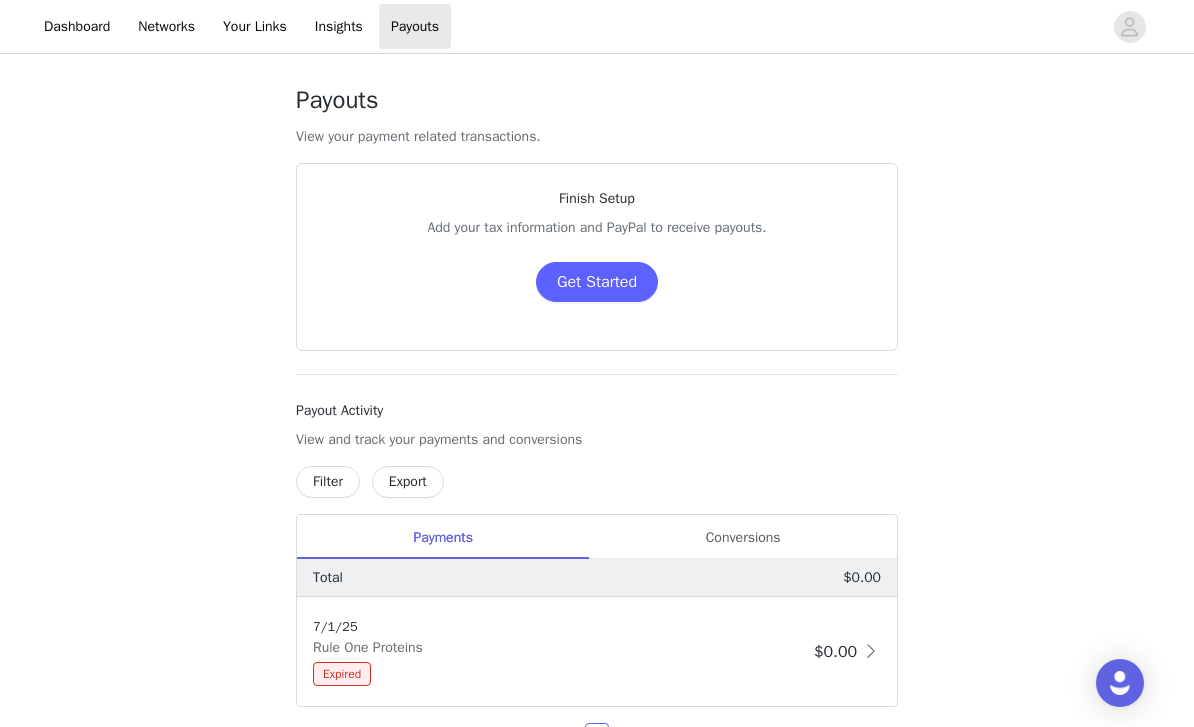 scroll, scrollTop: 49, scrollLeft: 0, axis: vertical 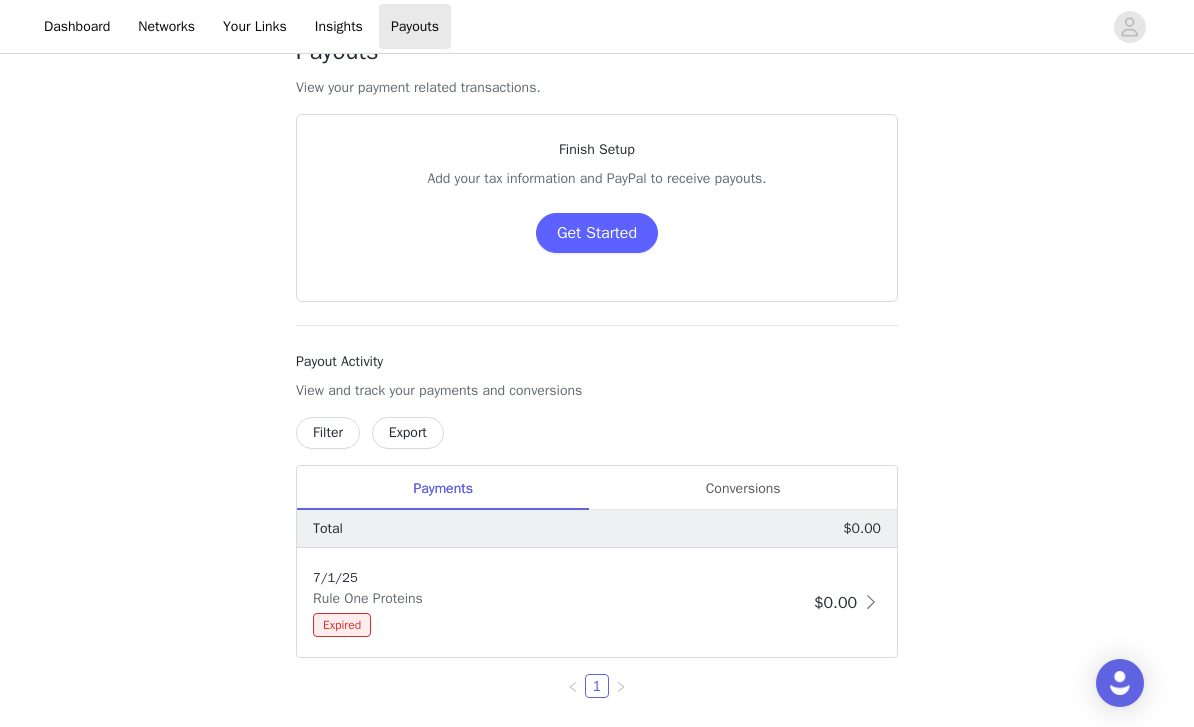 click on "Conversions" at bounding box center [743, 488] 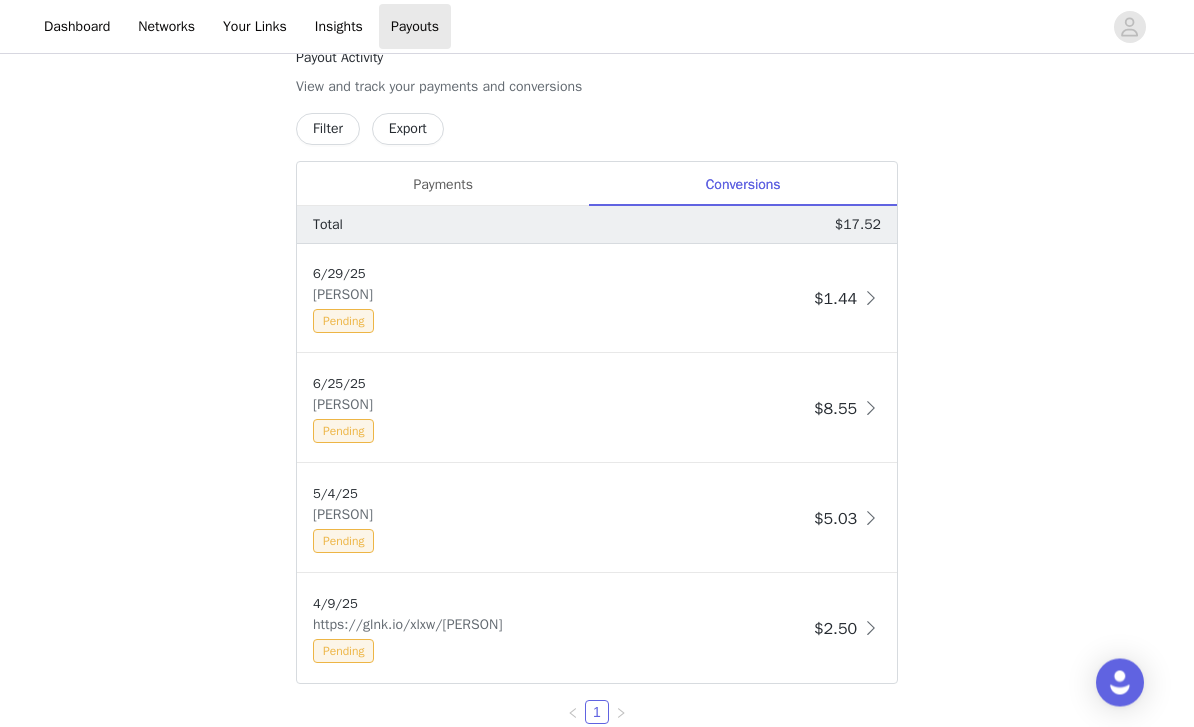 scroll, scrollTop: 342, scrollLeft: 0, axis: vertical 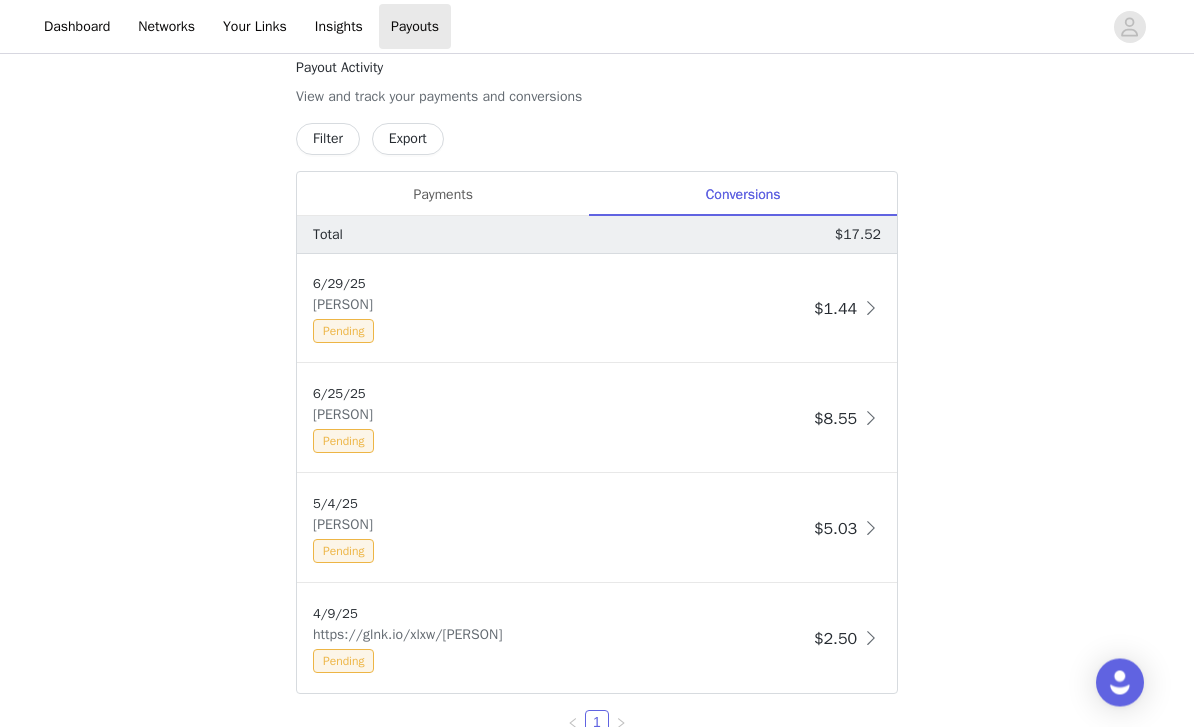 click on "$2.50" at bounding box center (835, 640) 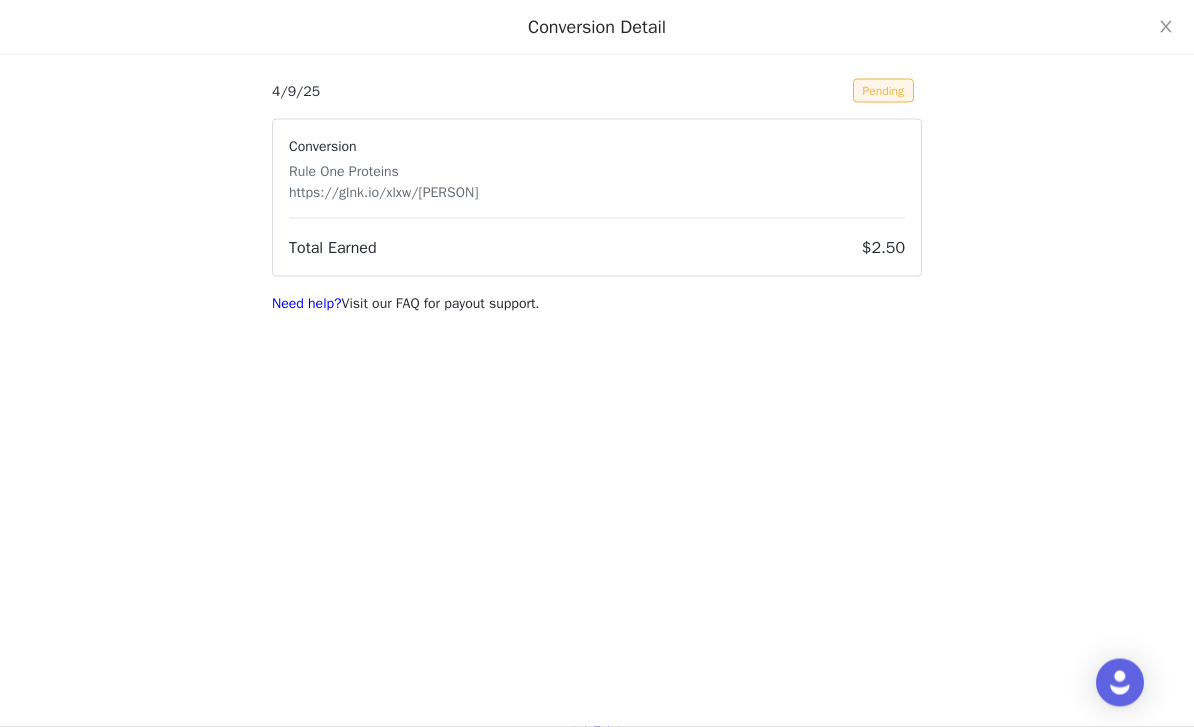 scroll, scrollTop: 343, scrollLeft: 0, axis: vertical 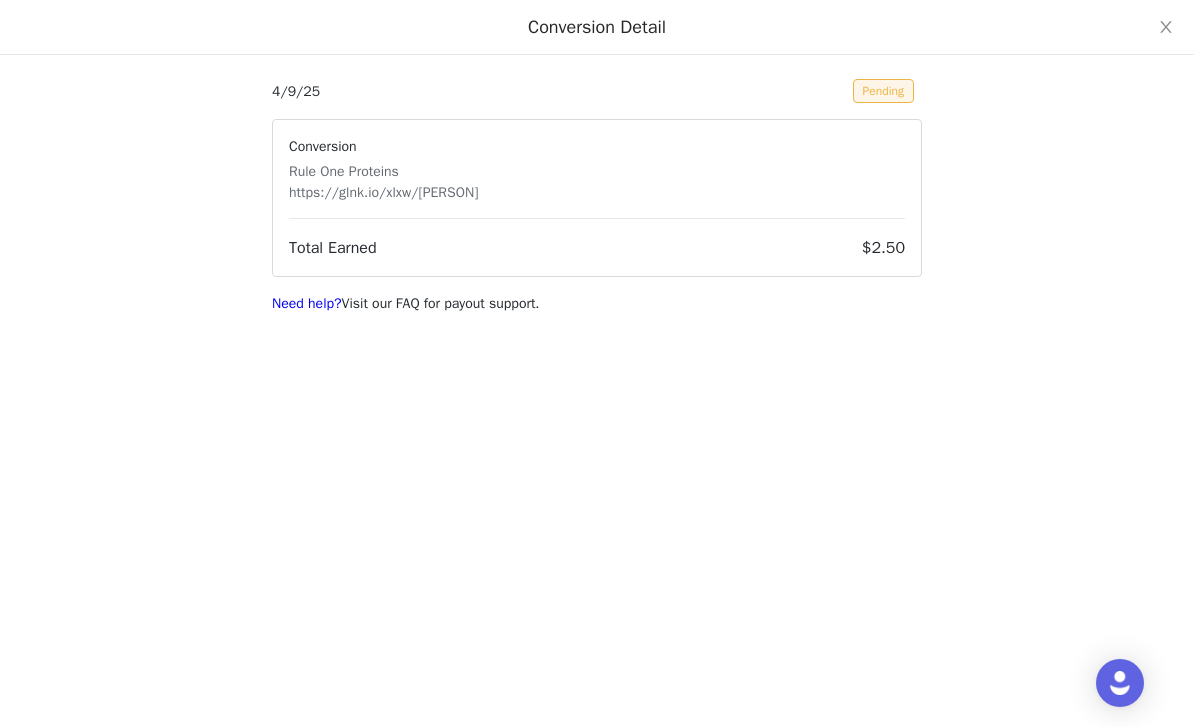 click 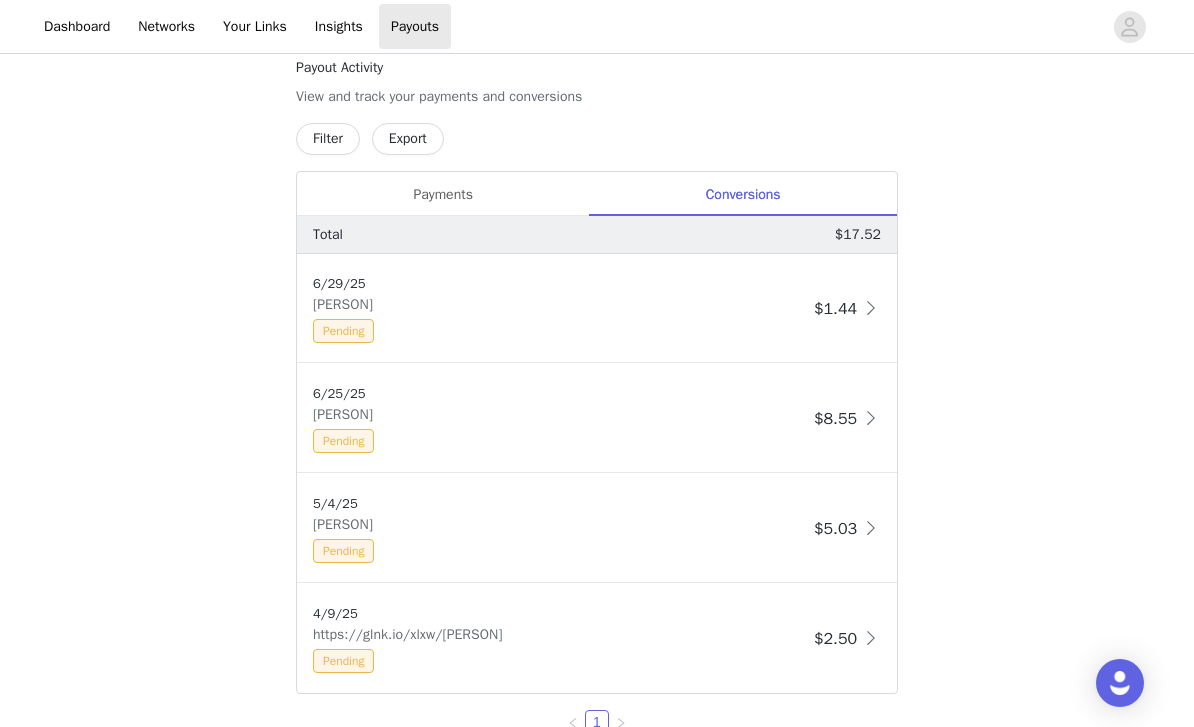 click at bounding box center [871, 528] 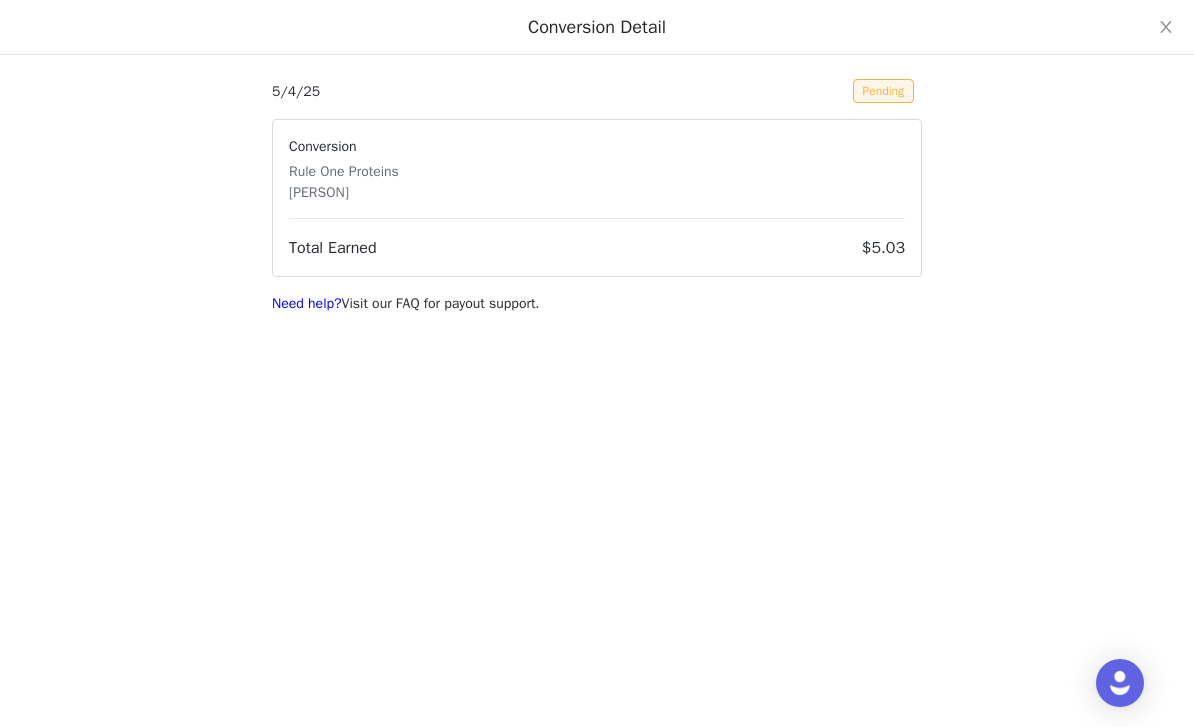 click 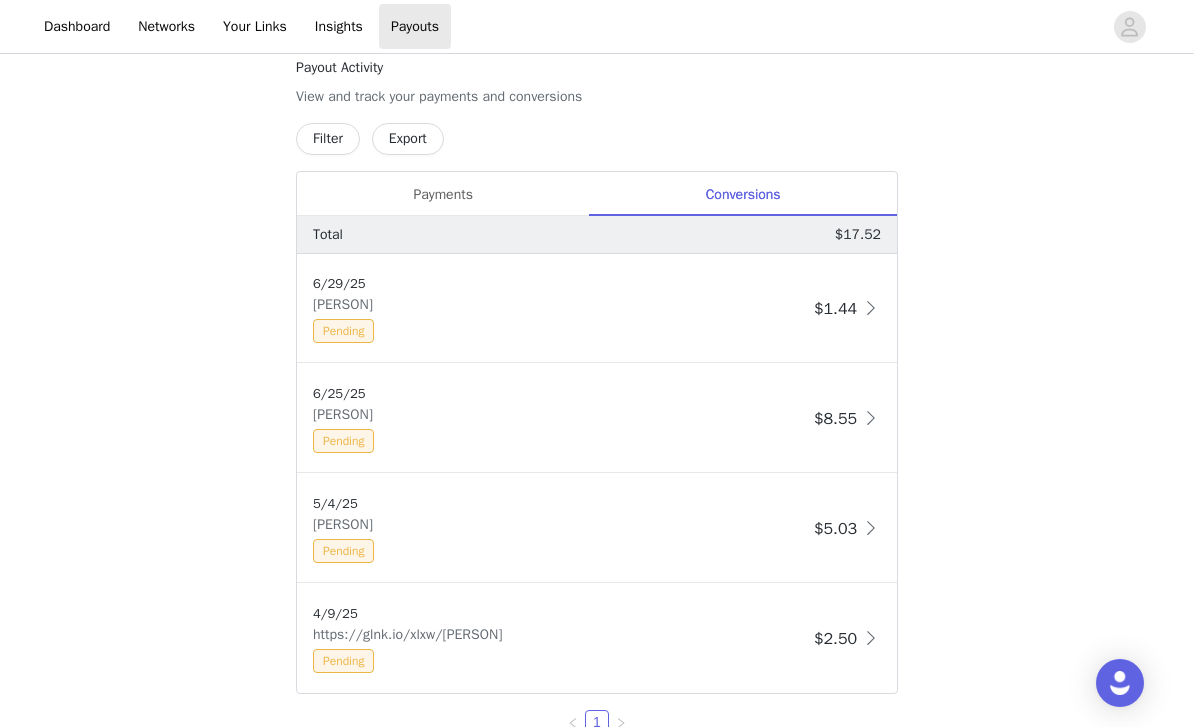 click on "$8.55" at bounding box center [835, 419] 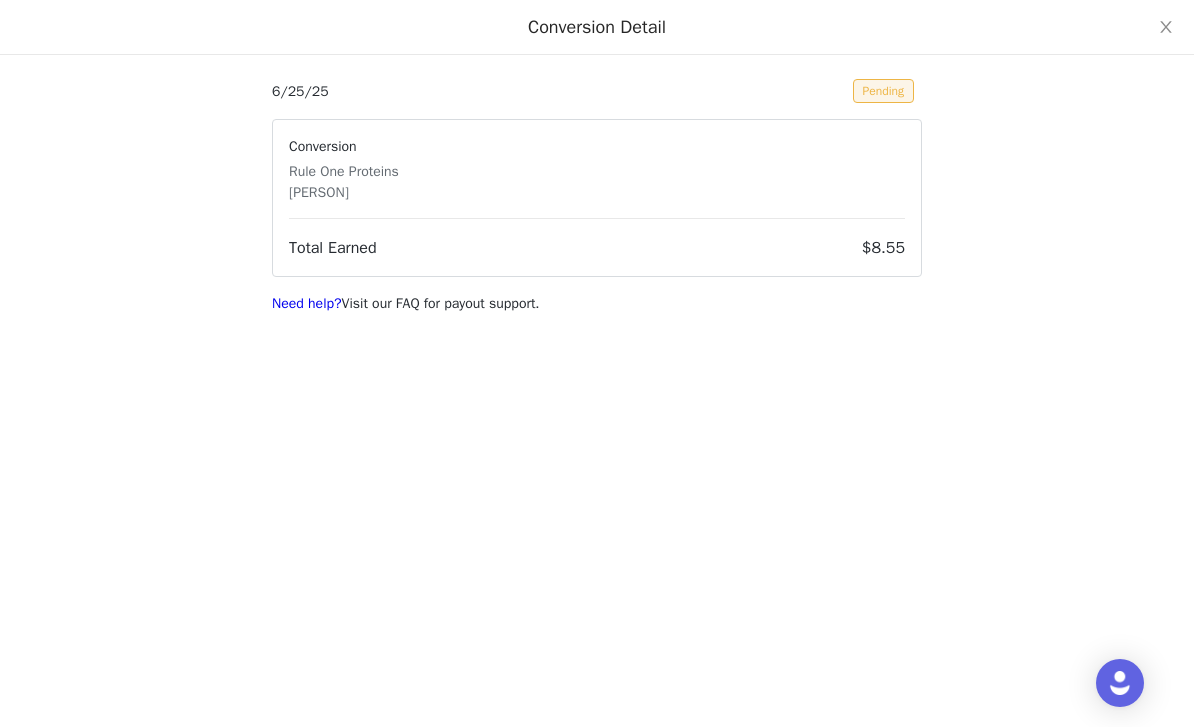 click 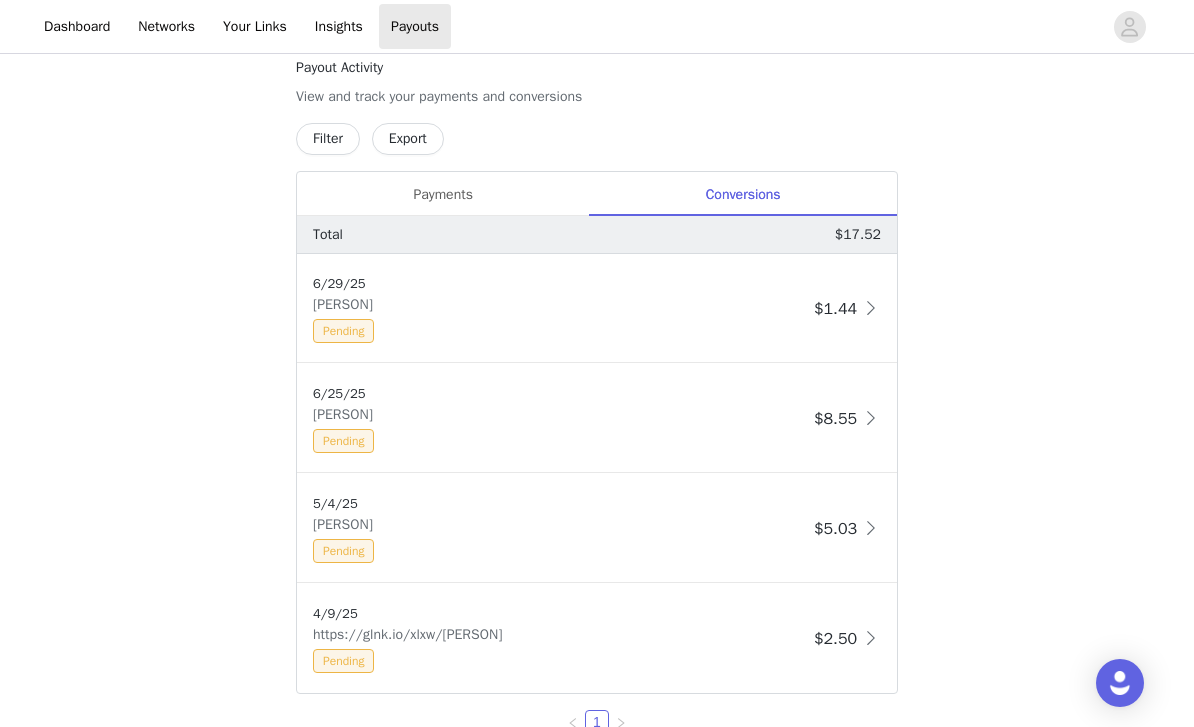 click on "$1.44" at bounding box center (835, 309) 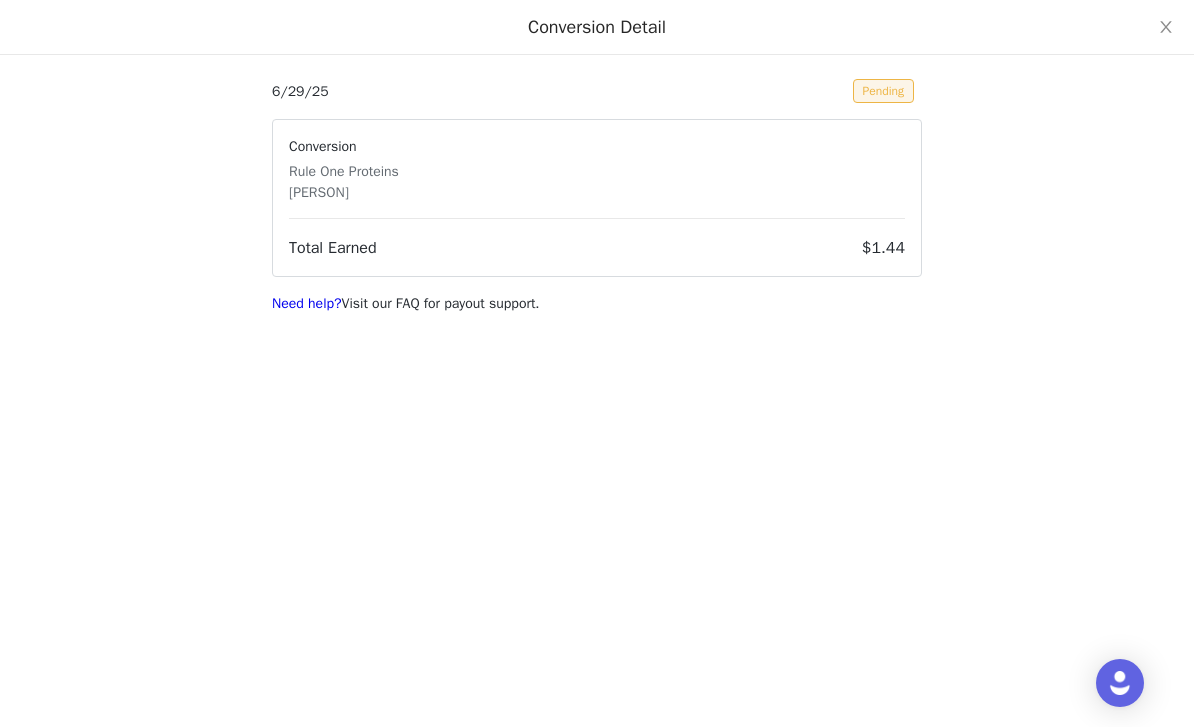 click 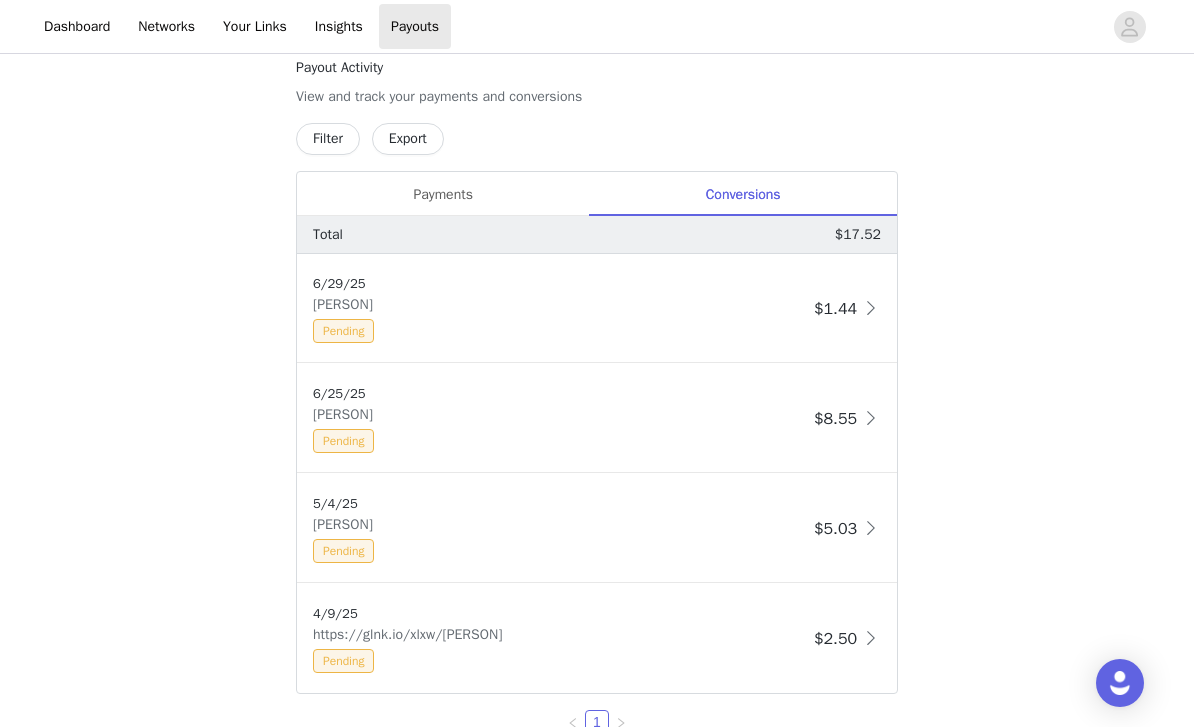 click on "Payments" at bounding box center (443, 194) 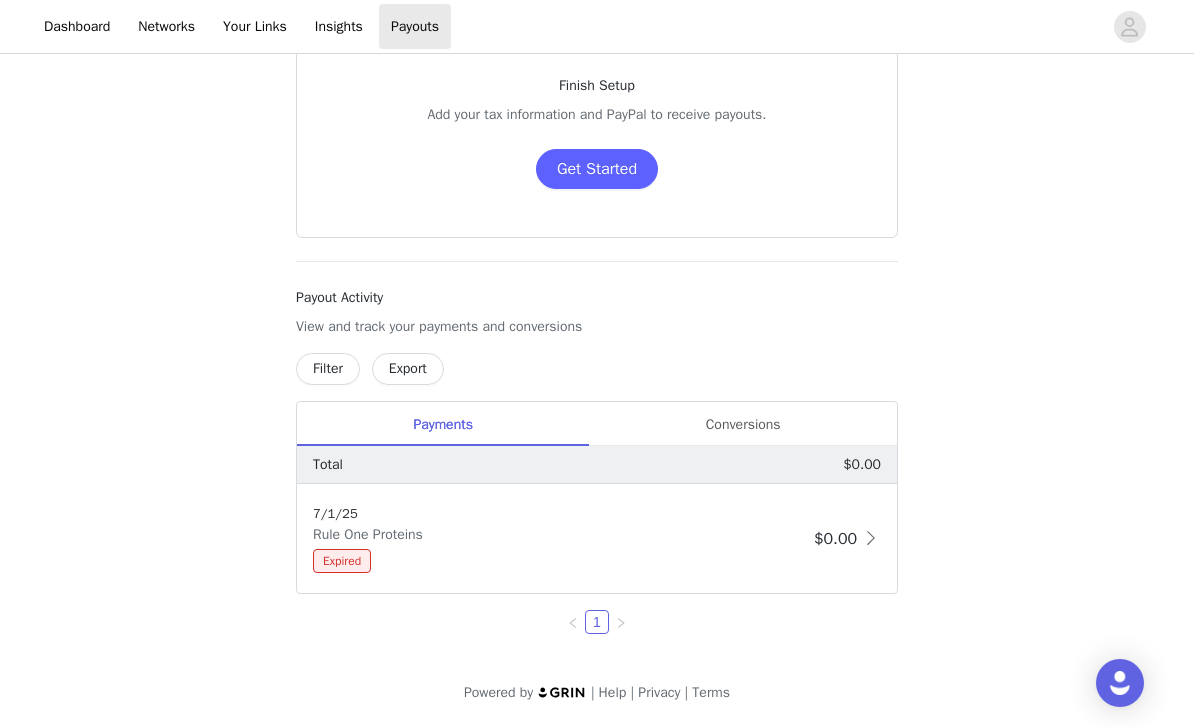 scroll, scrollTop: 49, scrollLeft: 0, axis: vertical 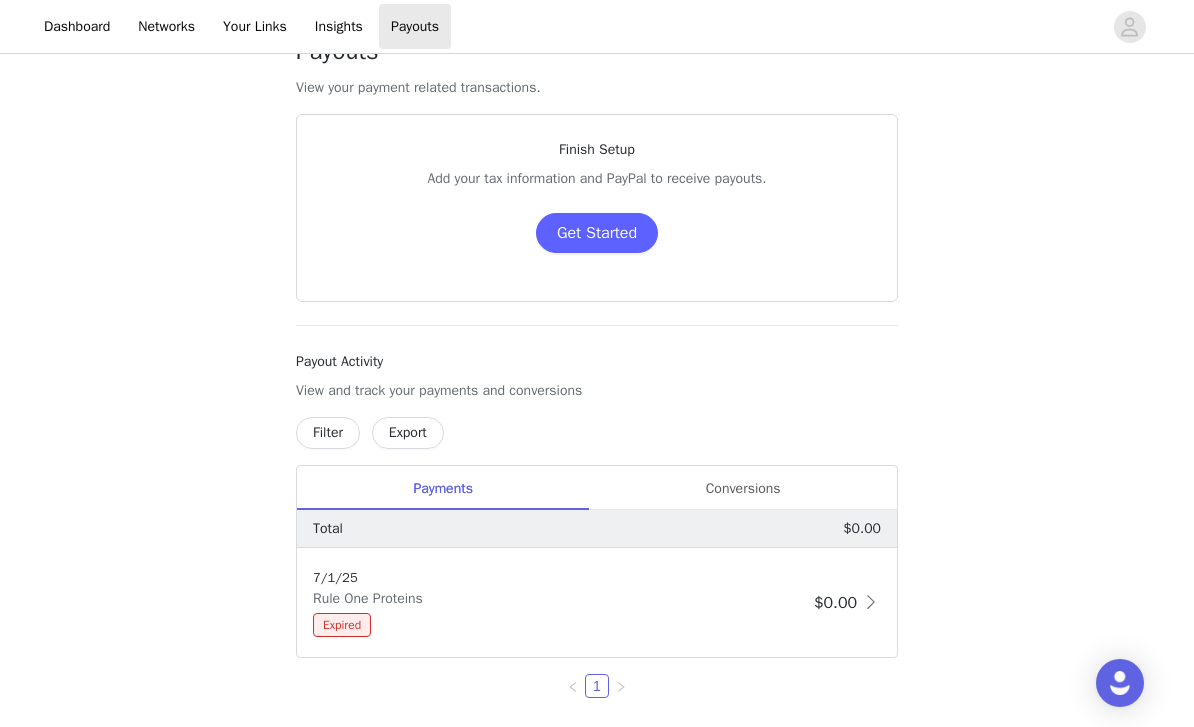 click on "Expired" at bounding box center [342, 625] 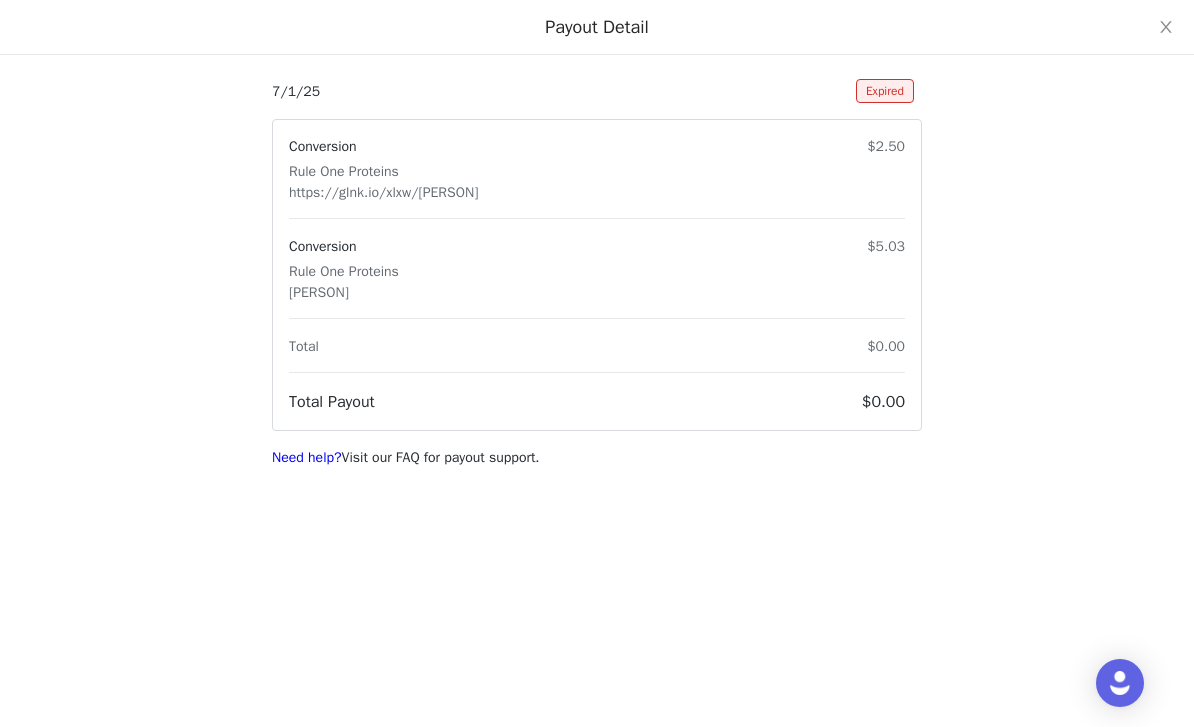 click 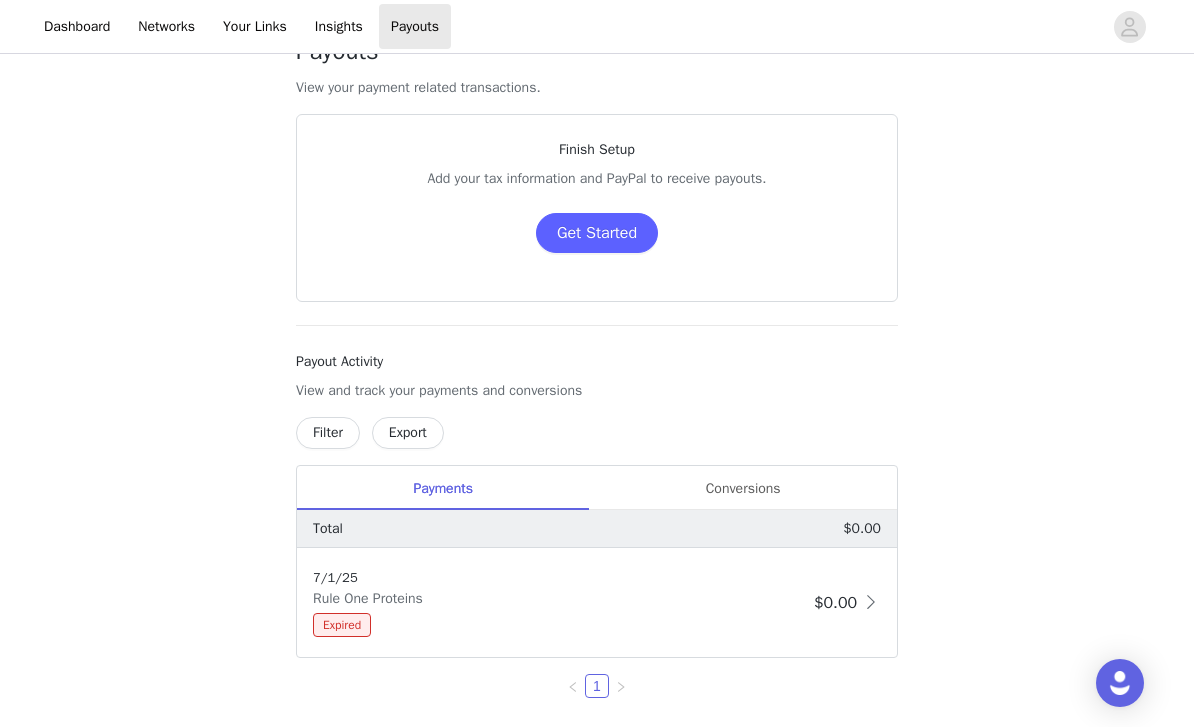 click on "Conversions" at bounding box center [743, 488] 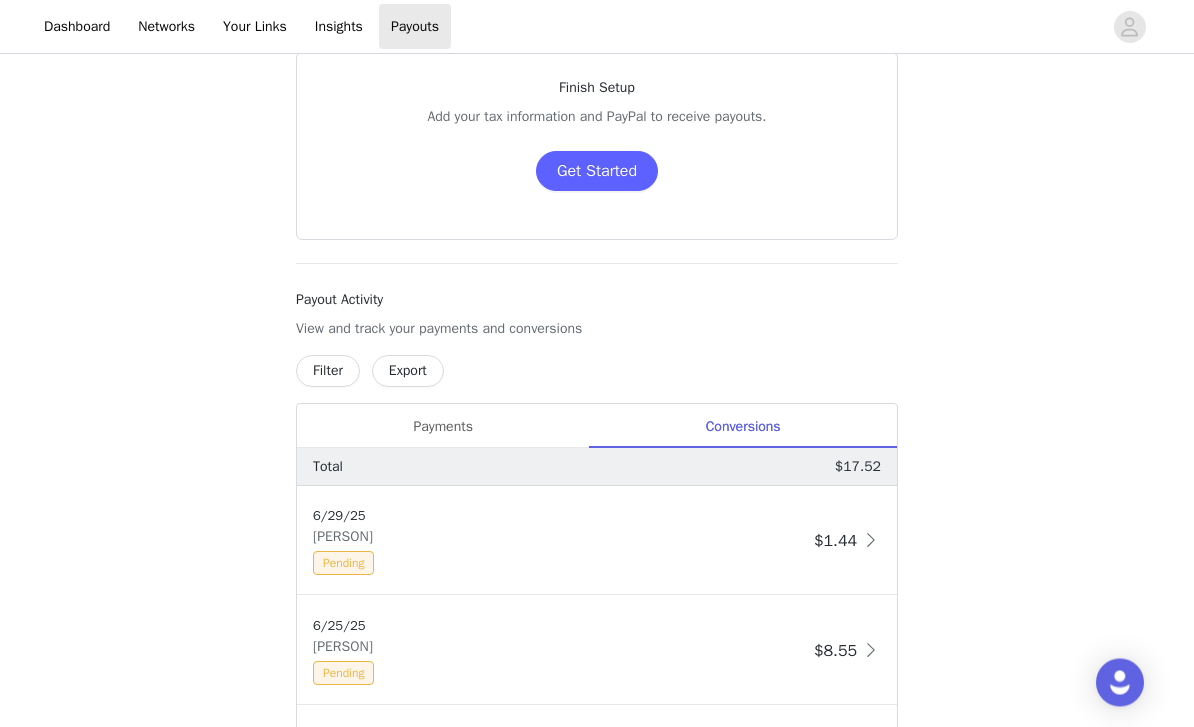 scroll, scrollTop: 171, scrollLeft: 0, axis: vertical 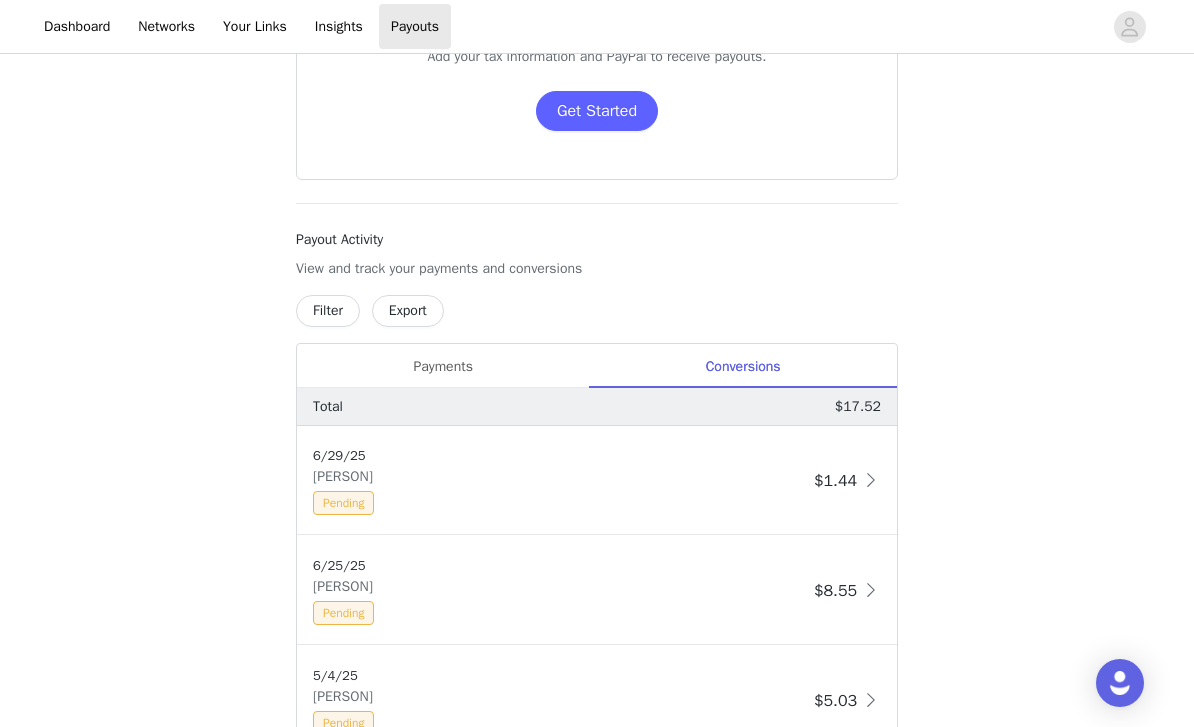 click on "6/29/25   TAKATO   Pending     $1.44" at bounding box center [597, 480] 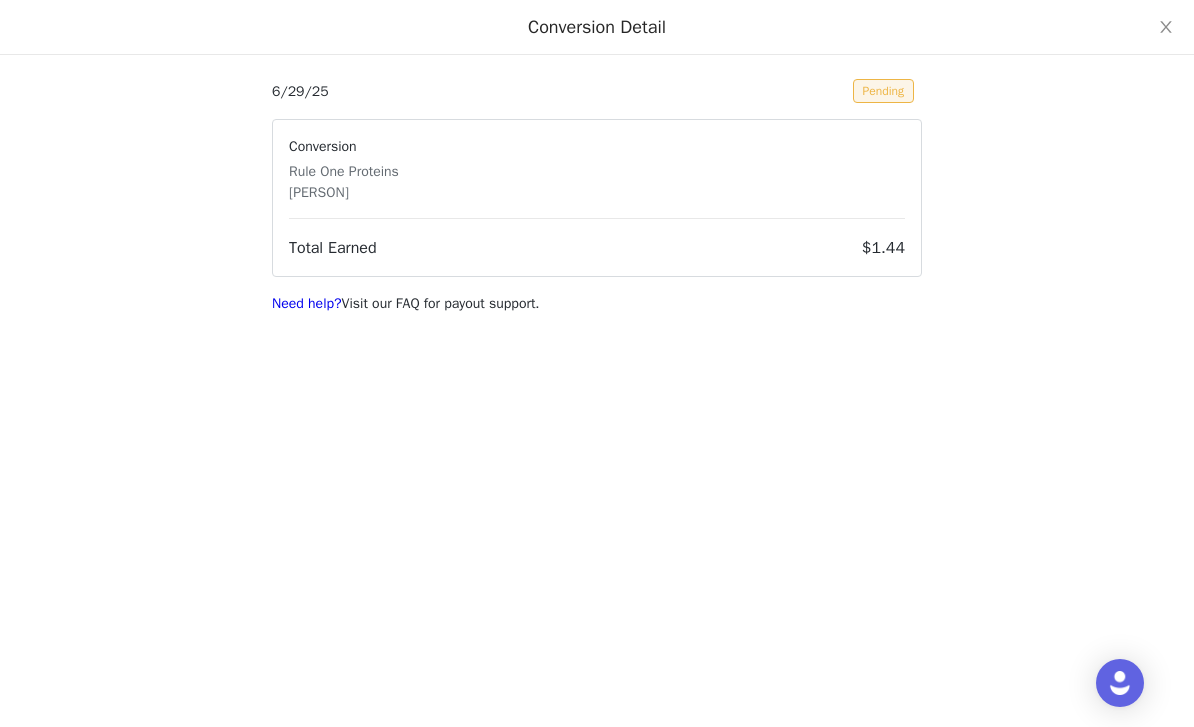 click on "Need help?" at bounding box center (307, 303) 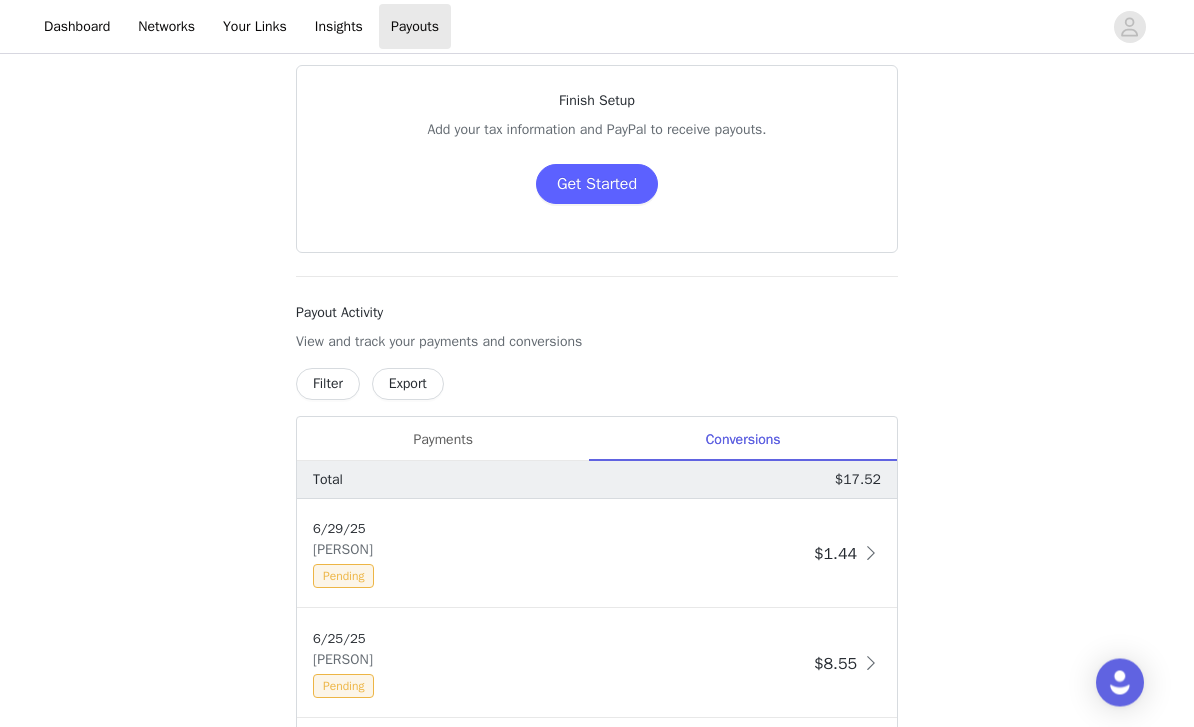 scroll, scrollTop: 0, scrollLeft: 0, axis: both 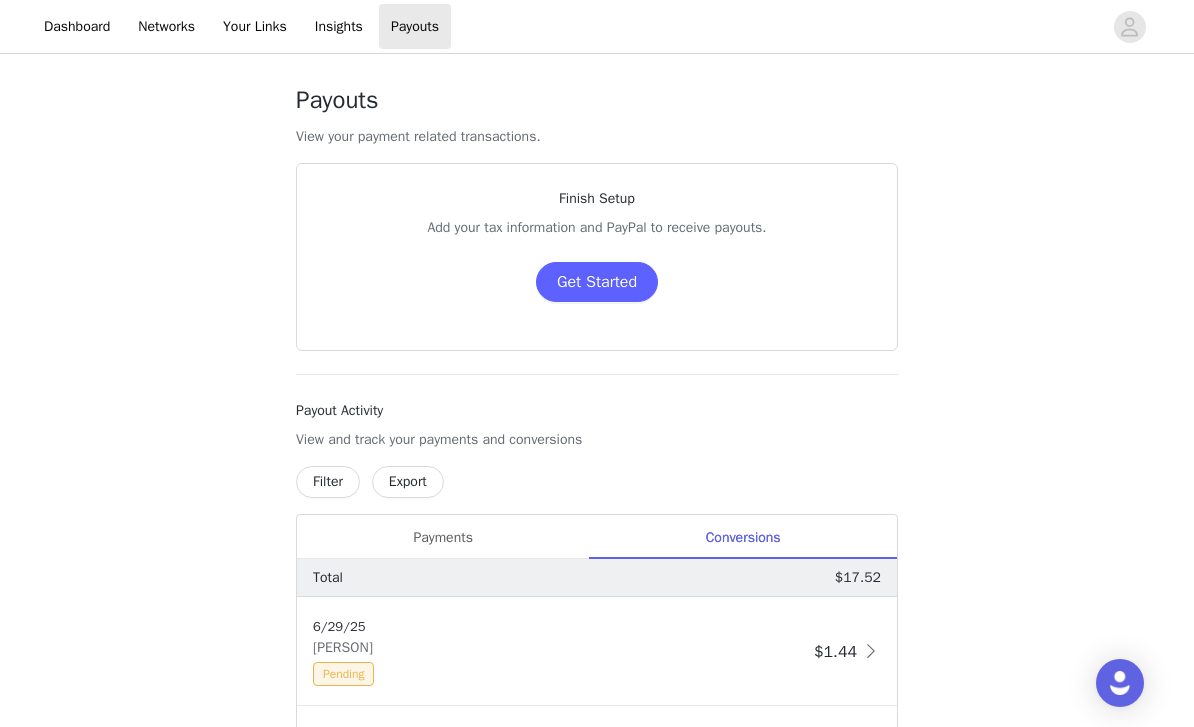 click on "Dashboard" at bounding box center (77, 26) 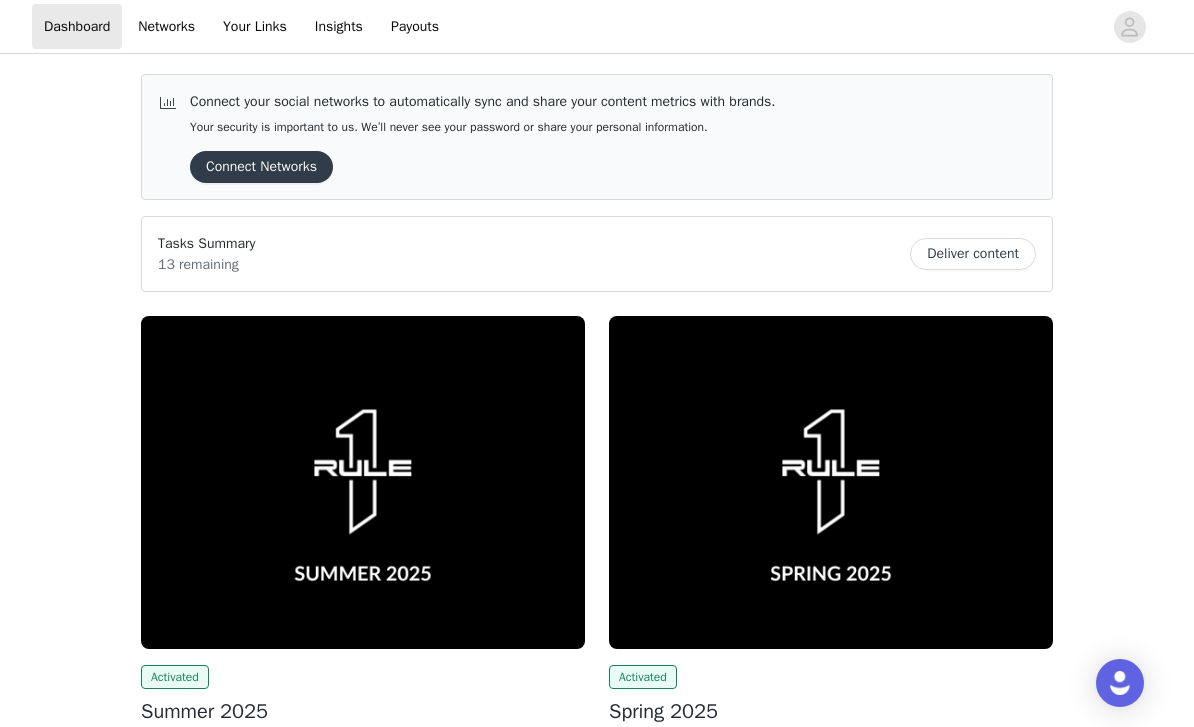 click at bounding box center [363, 482] 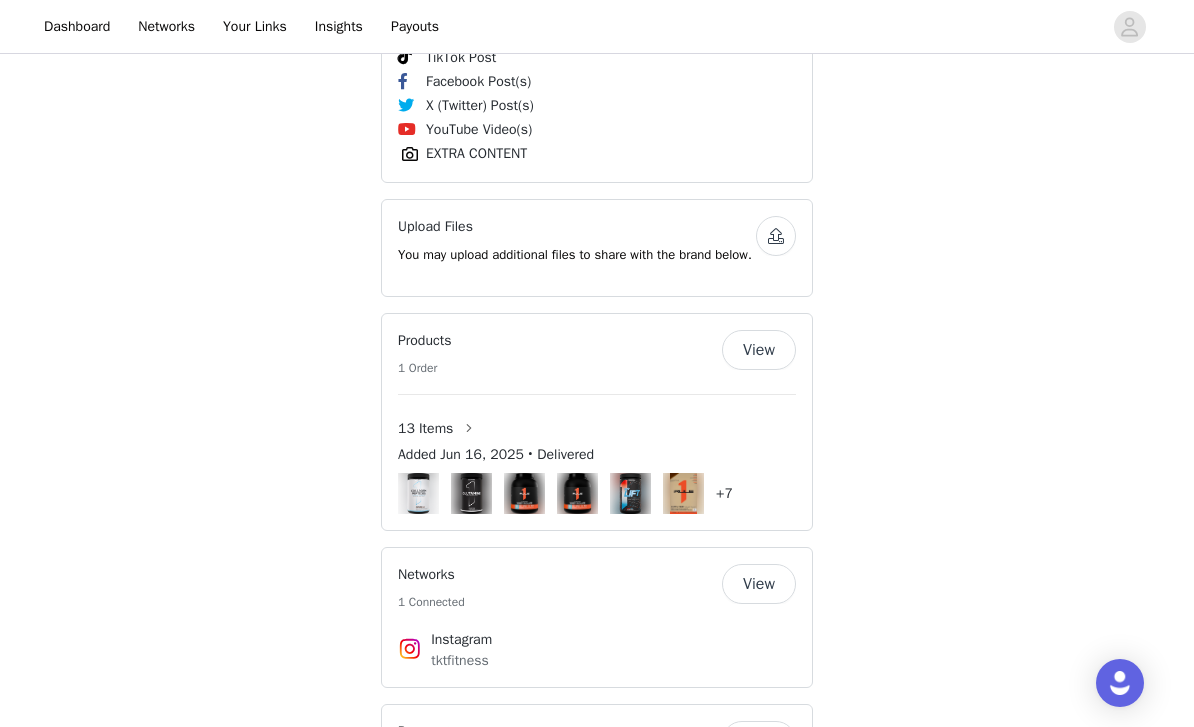 scroll, scrollTop: 1784, scrollLeft: 0, axis: vertical 